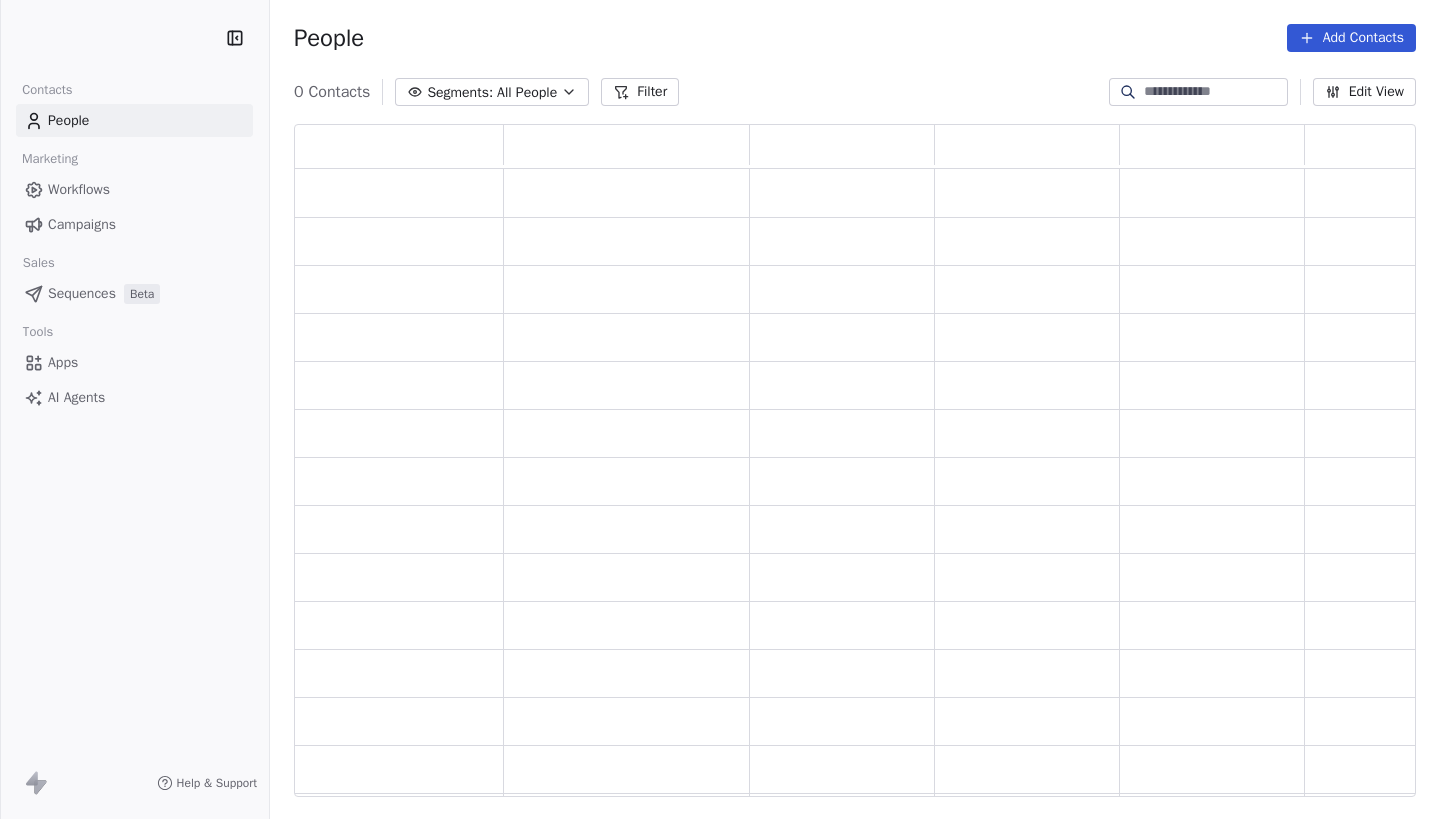scroll, scrollTop: 0, scrollLeft: 0, axis: both 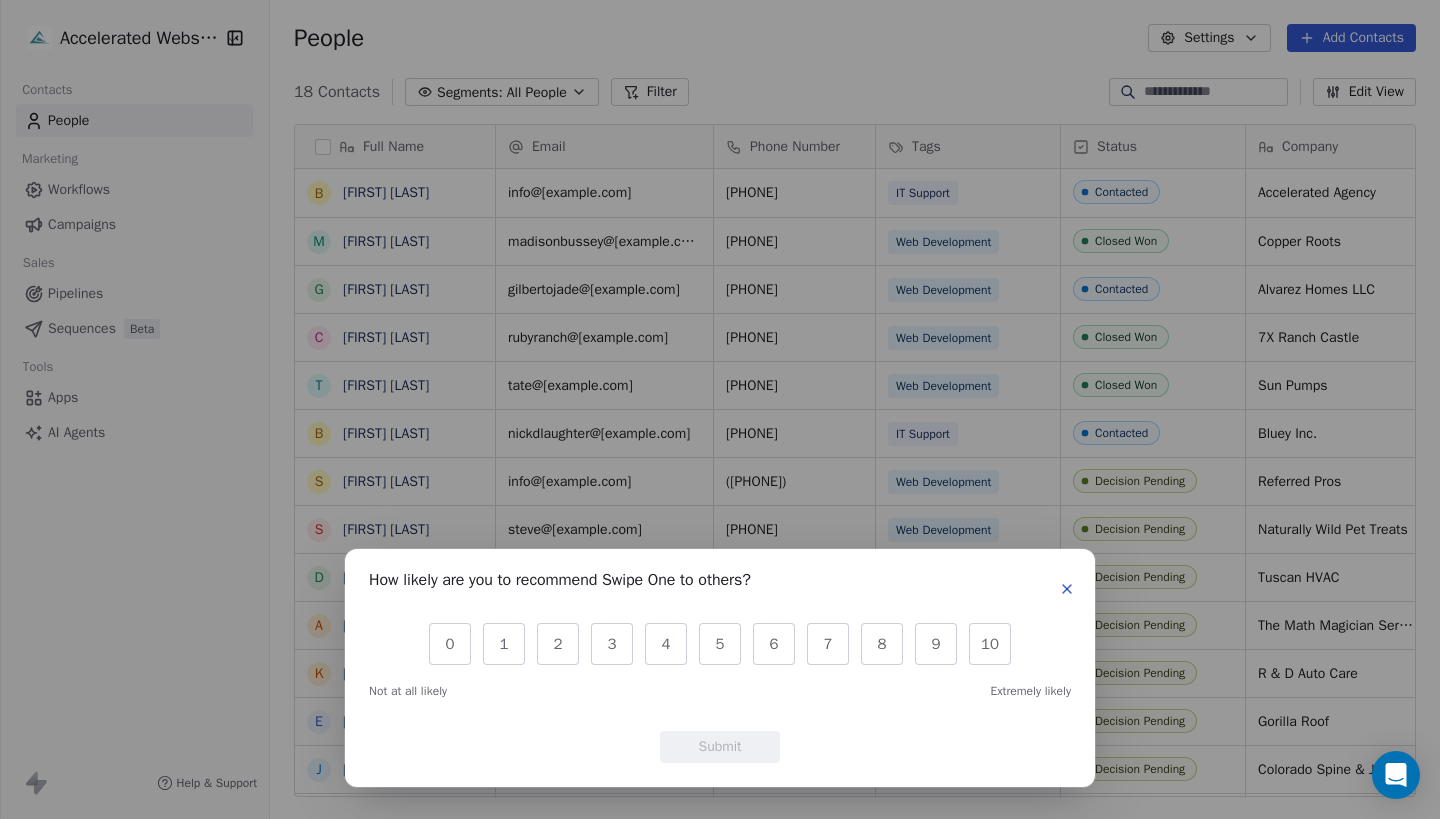 click 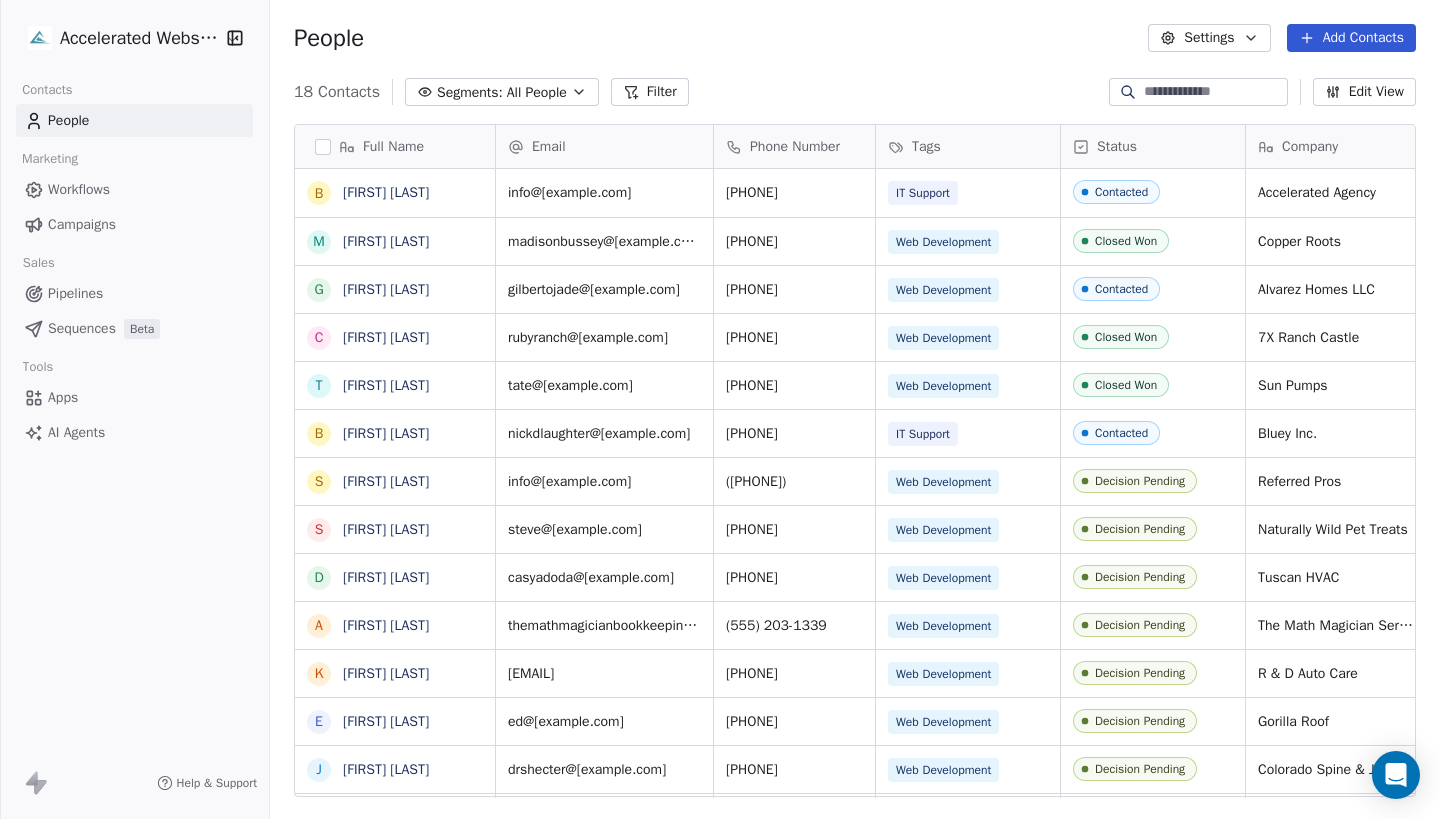 click on "Accelerated Websites Contacts People Marketing Workflows Campaigns Sales Pipelines Sequences Beta Tools Apps AI Agents Help Support People Settings Add Contacts 18 Contacts Segments: All People Filter Edit View Tag Add to Sequence Export Full Name B [FIRST] [LAST] M [FIRST] [LAST] G [FIRST] [LAST] C [FIRST] [LAST] T [FIRST] [LAST] B [FIRST] [LAST] S [FIRST] [LAST] S [FIRST] [LAST] D [FIRST] [LAST] A [FIRST] [LAST] K [FIRST] [LAST] E [FIRST] [LAST] J [FIRST] [LAST] D [FIRST] [LAST] M [FIRST] [LAST] D [FIRST] [LAST] E [FIRST] [LAST] M [FIRST] [LAST] Email Phone Number Tags Status Company info@[example.com] [PHONE] IT Support Contacted Accelerated Agency madisonbussey@[example.com] [PHONE] Web Development Closed Won Copper Roots gilbertojade@[example.com] [PHONE] Web Development Contacted Alvarez Homes LLC rubyranch@[example.com] [PHONE] Web Development Closed Won 7X Ranch Castle tate@[example.com] [PHONE] Web Development Closed Won Sun Pumps nickdlaughter@[example.com] [PHONE] IT Support" at bounding box center [720, 484] 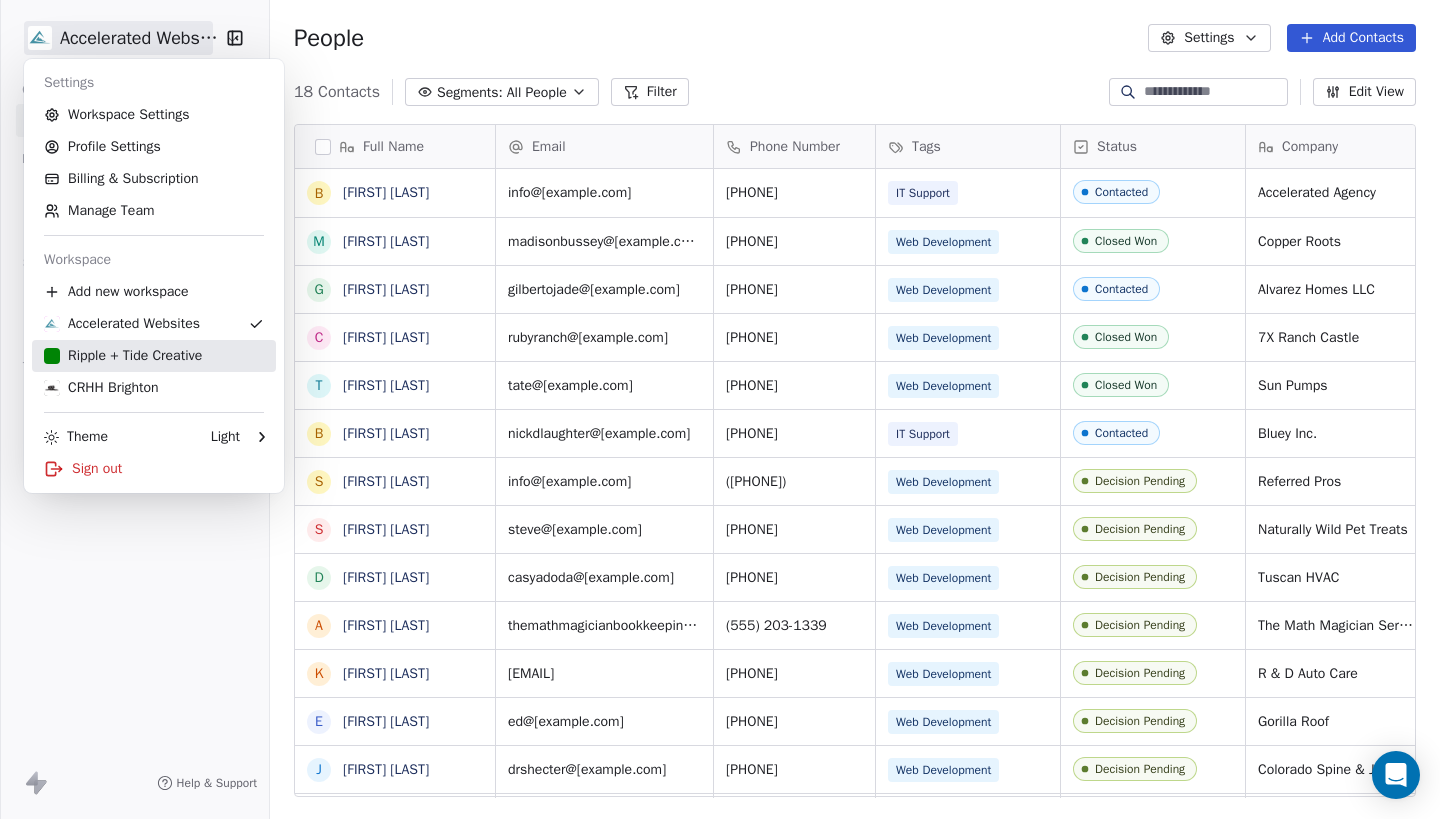 click on "Ripple + Tide Creative" at bounding box center [123, 356] 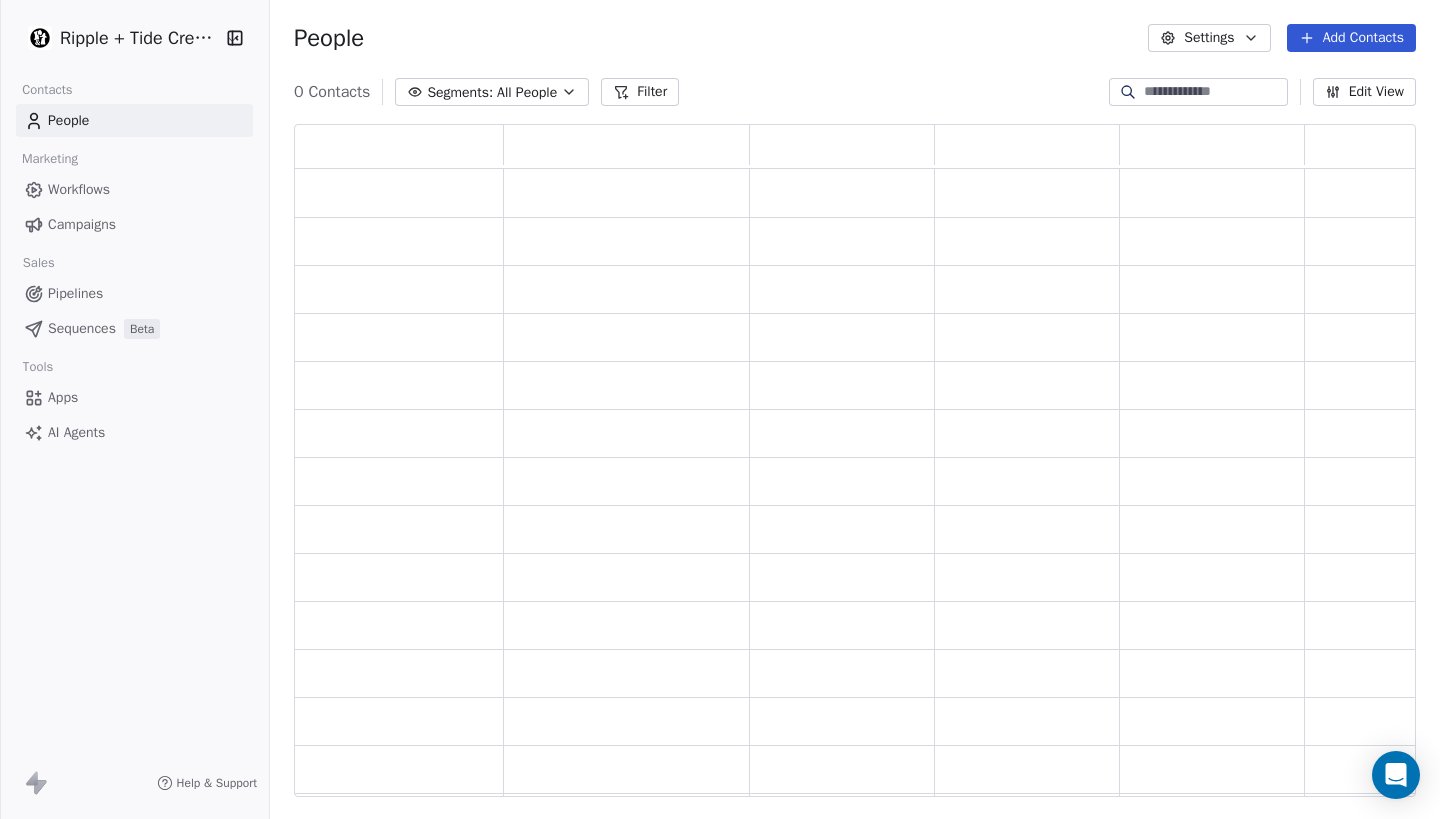 scroll, scrollTop: 16, scrollLeft: 16, axis: both 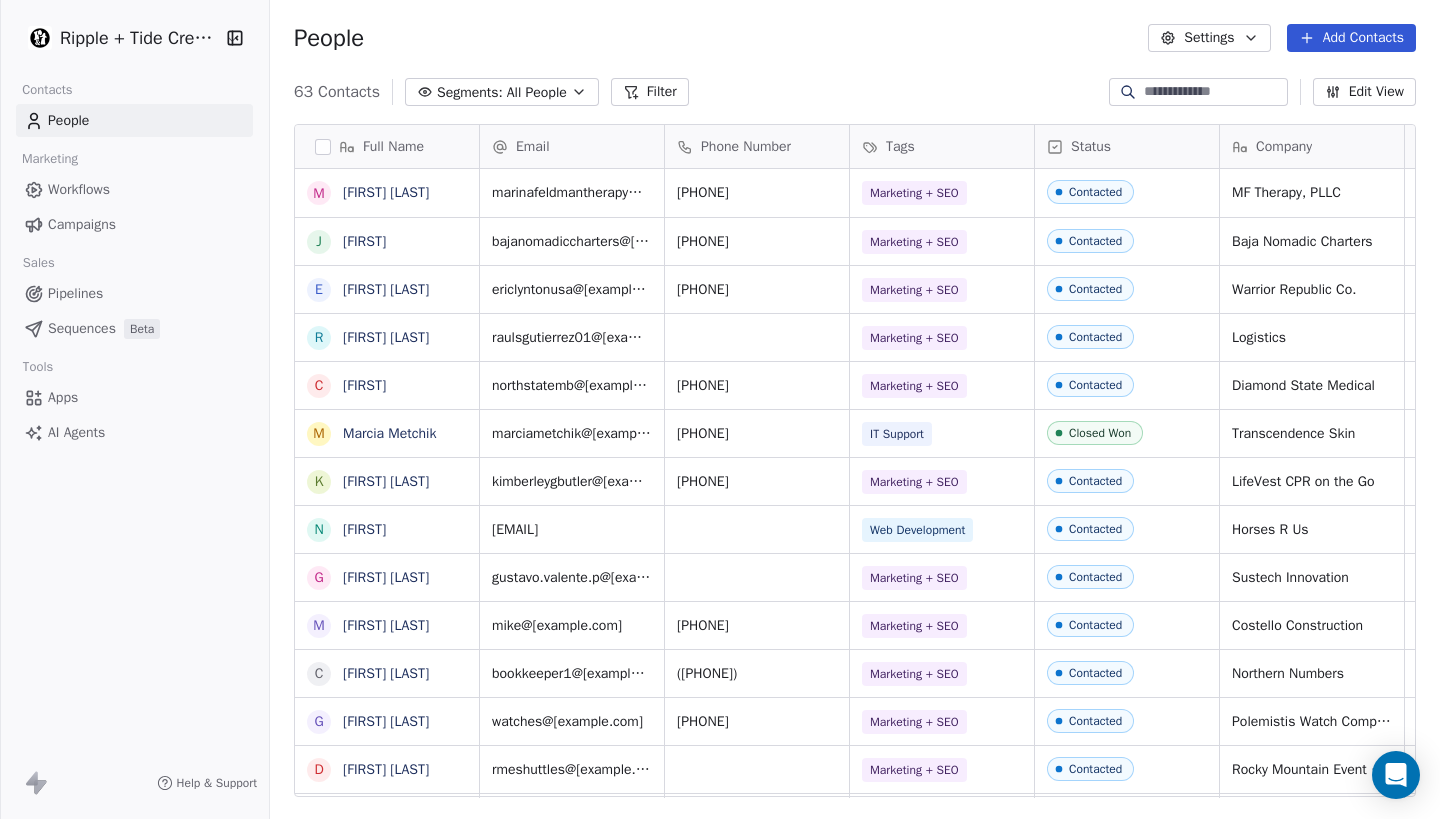 click on "Add Contacts" at bounding box center (1351, 38) 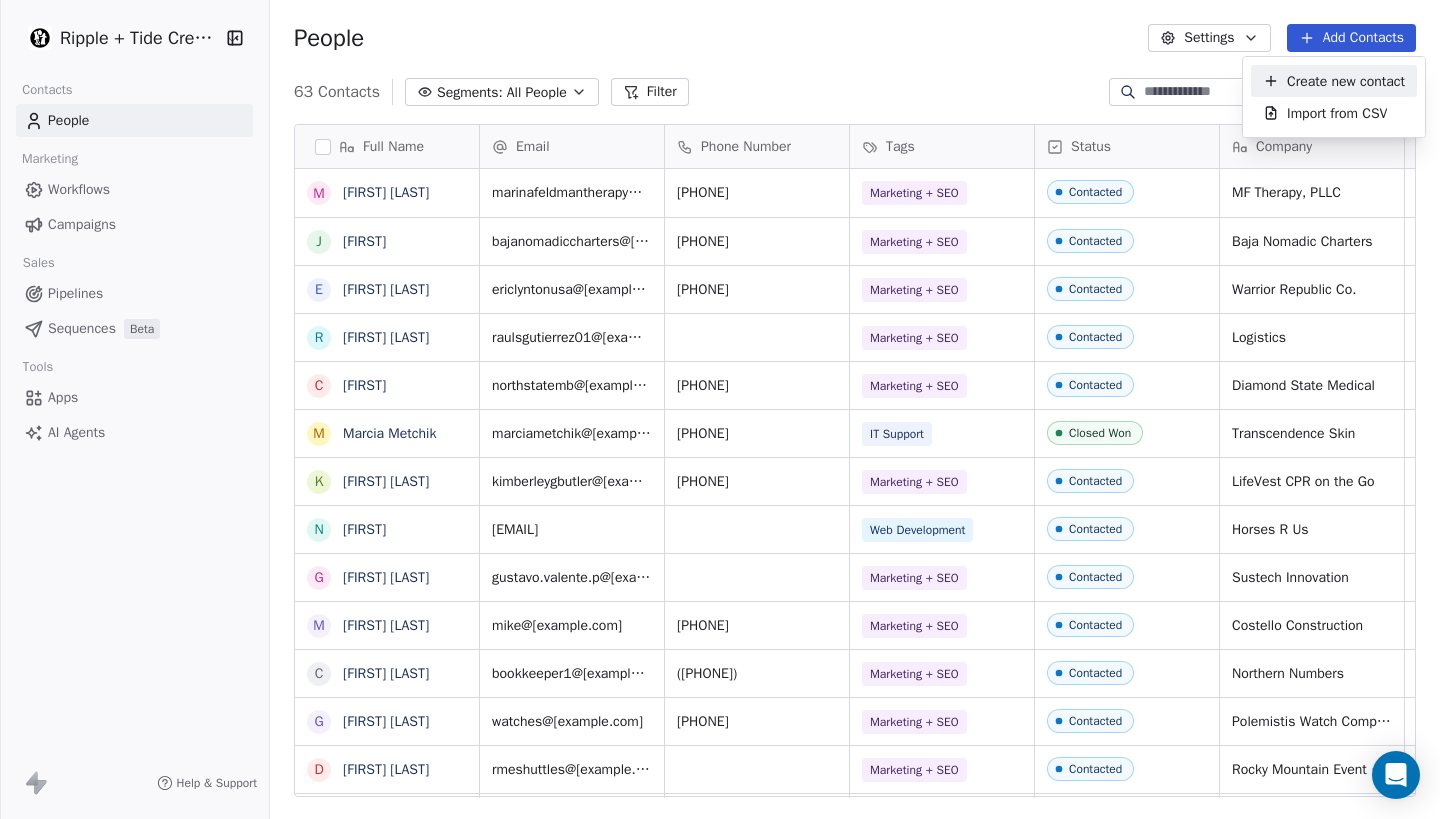 click on "Create new contact" at bounding box center (1346, 81) 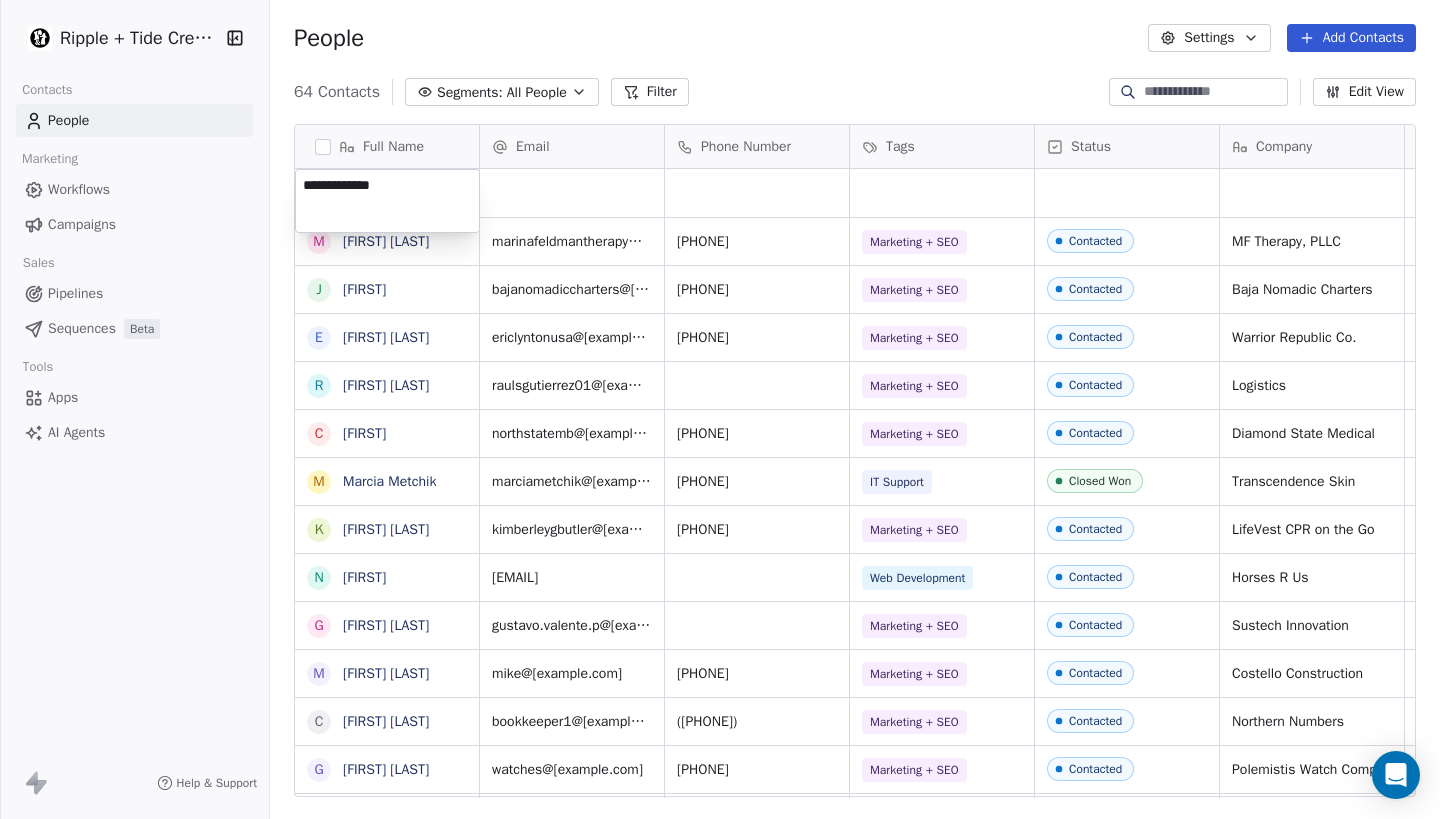 type on "**********" 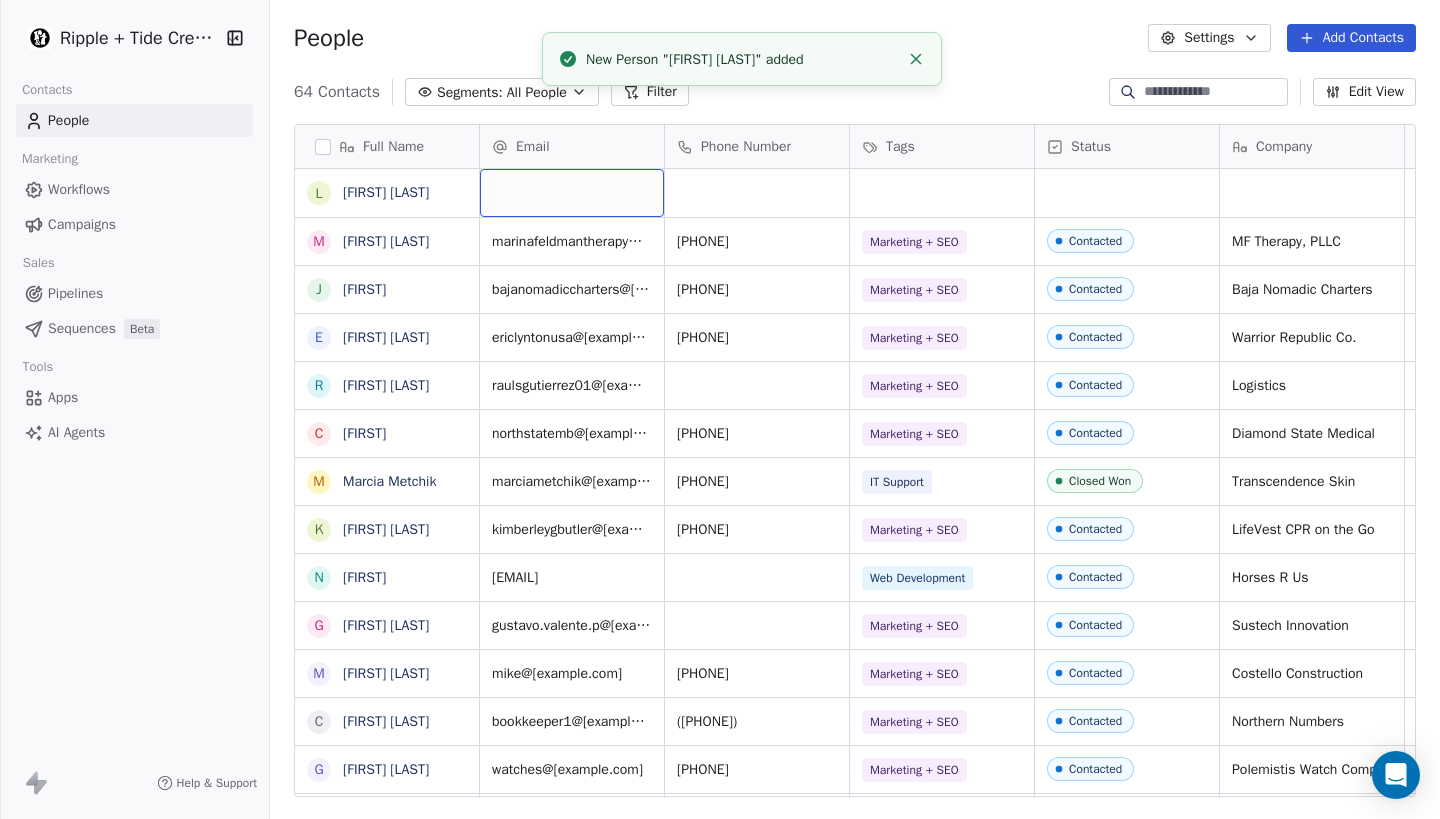 click at bounding box center [572, 193] 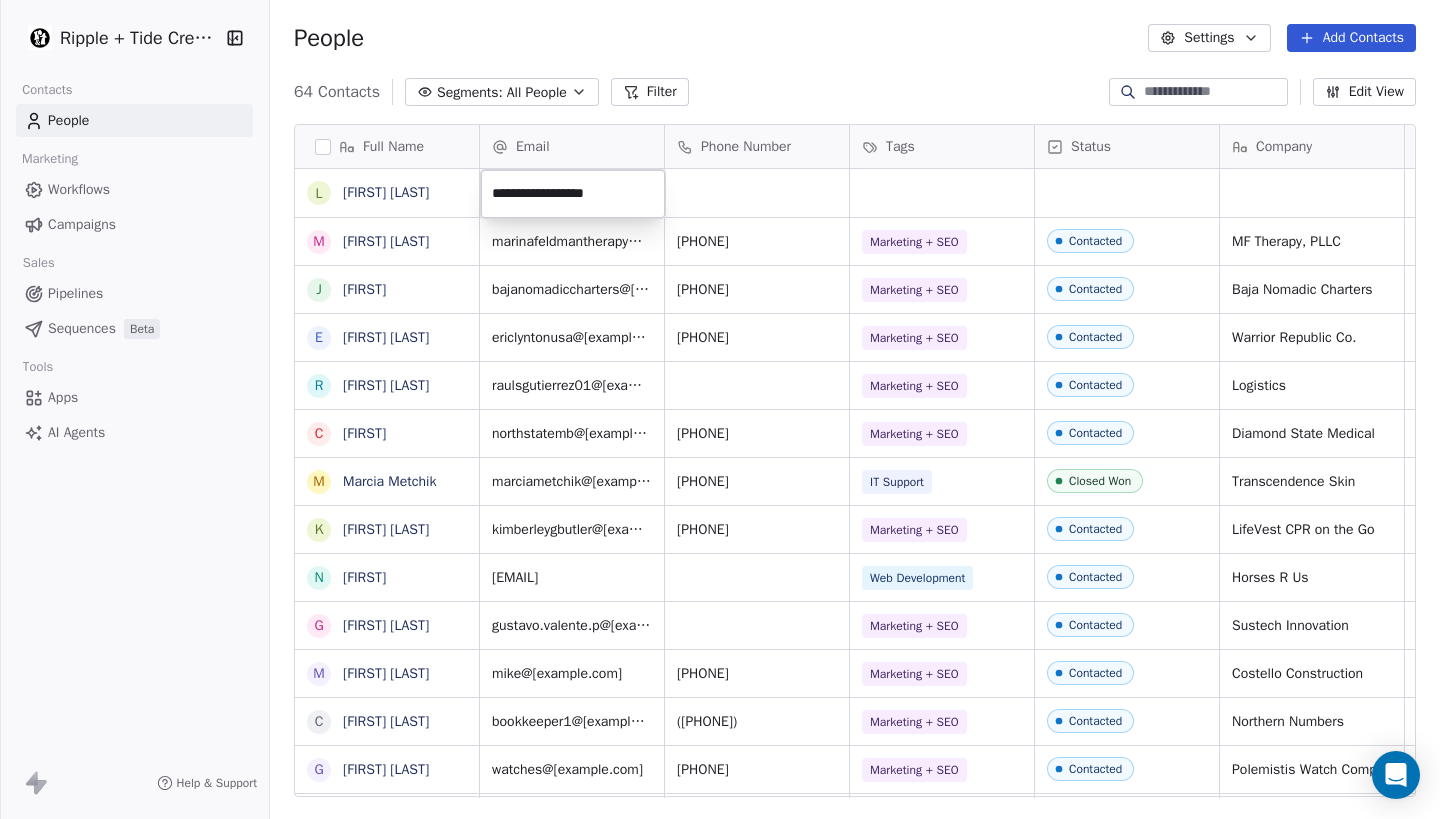 type on "**********" 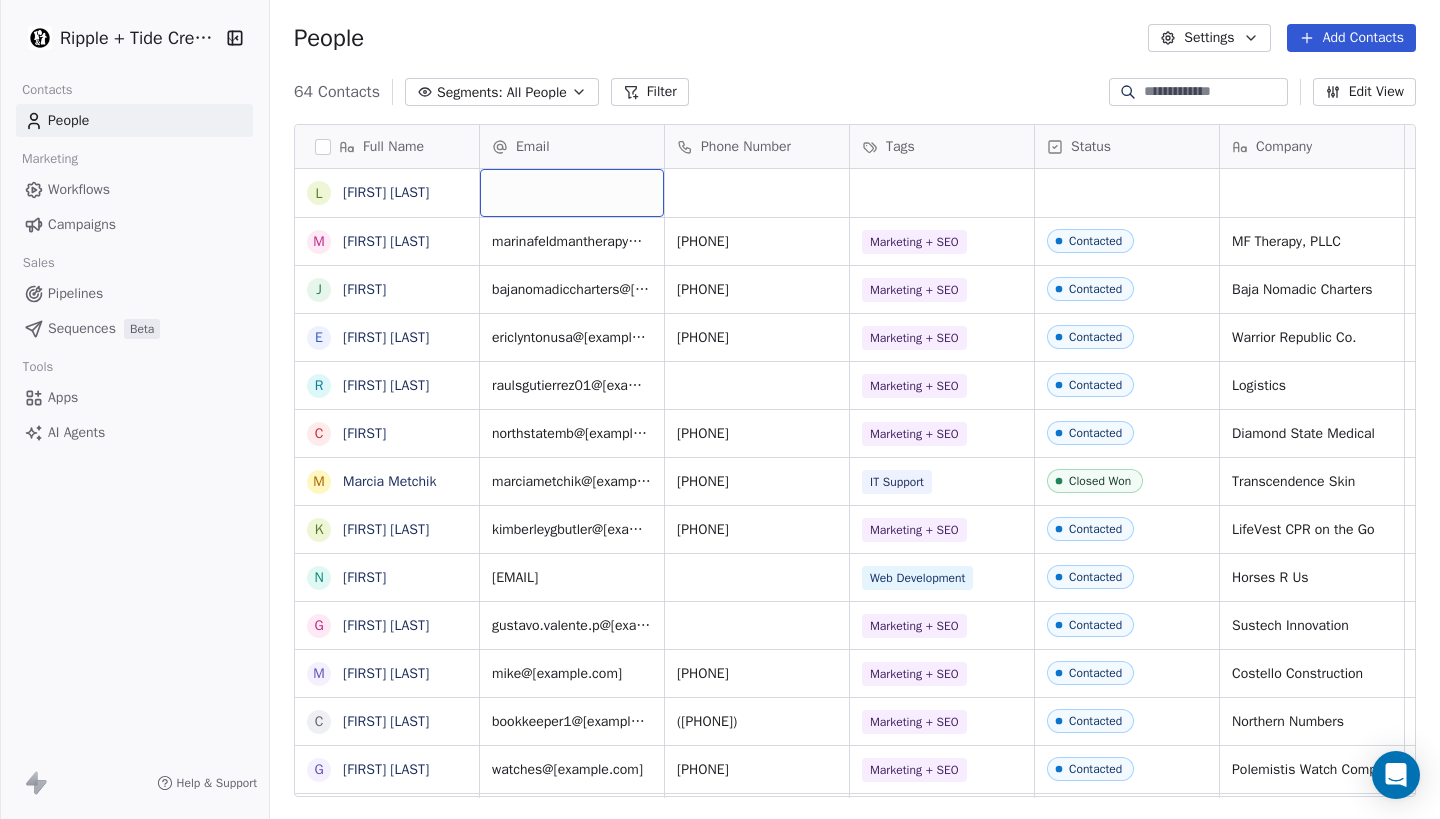 click at bounding box center [572, 193] 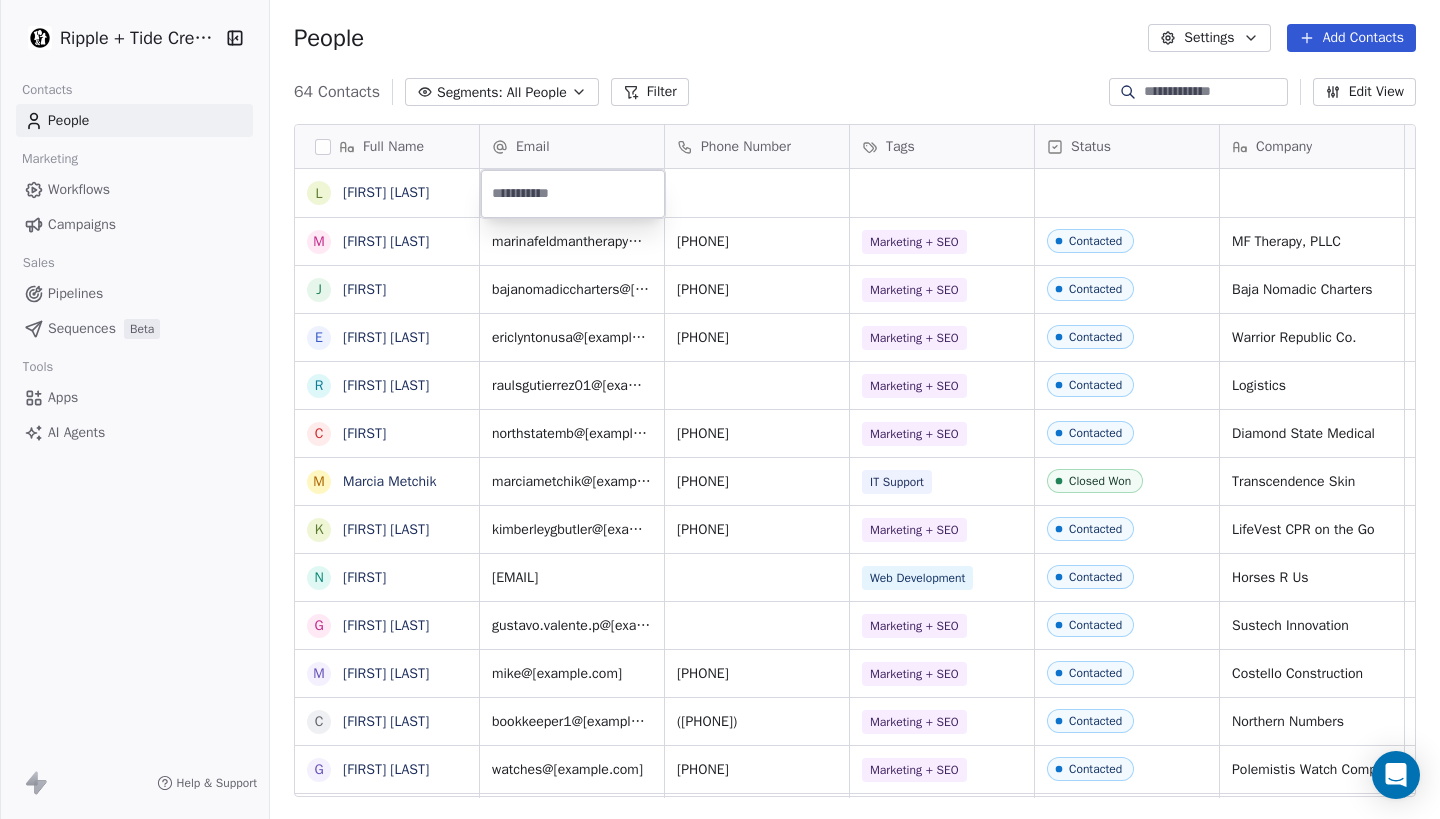 type on "*" 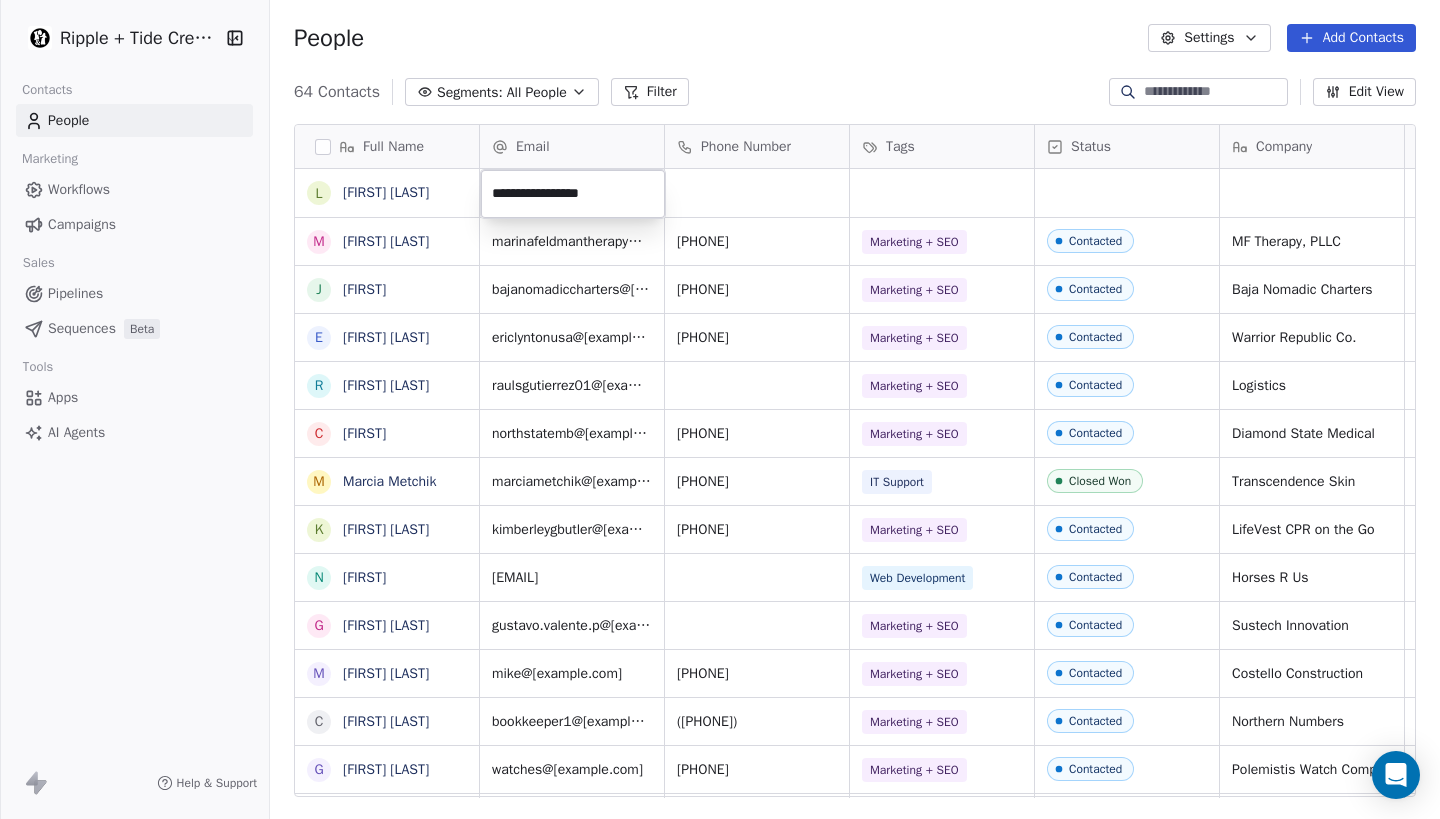 type on "**********" 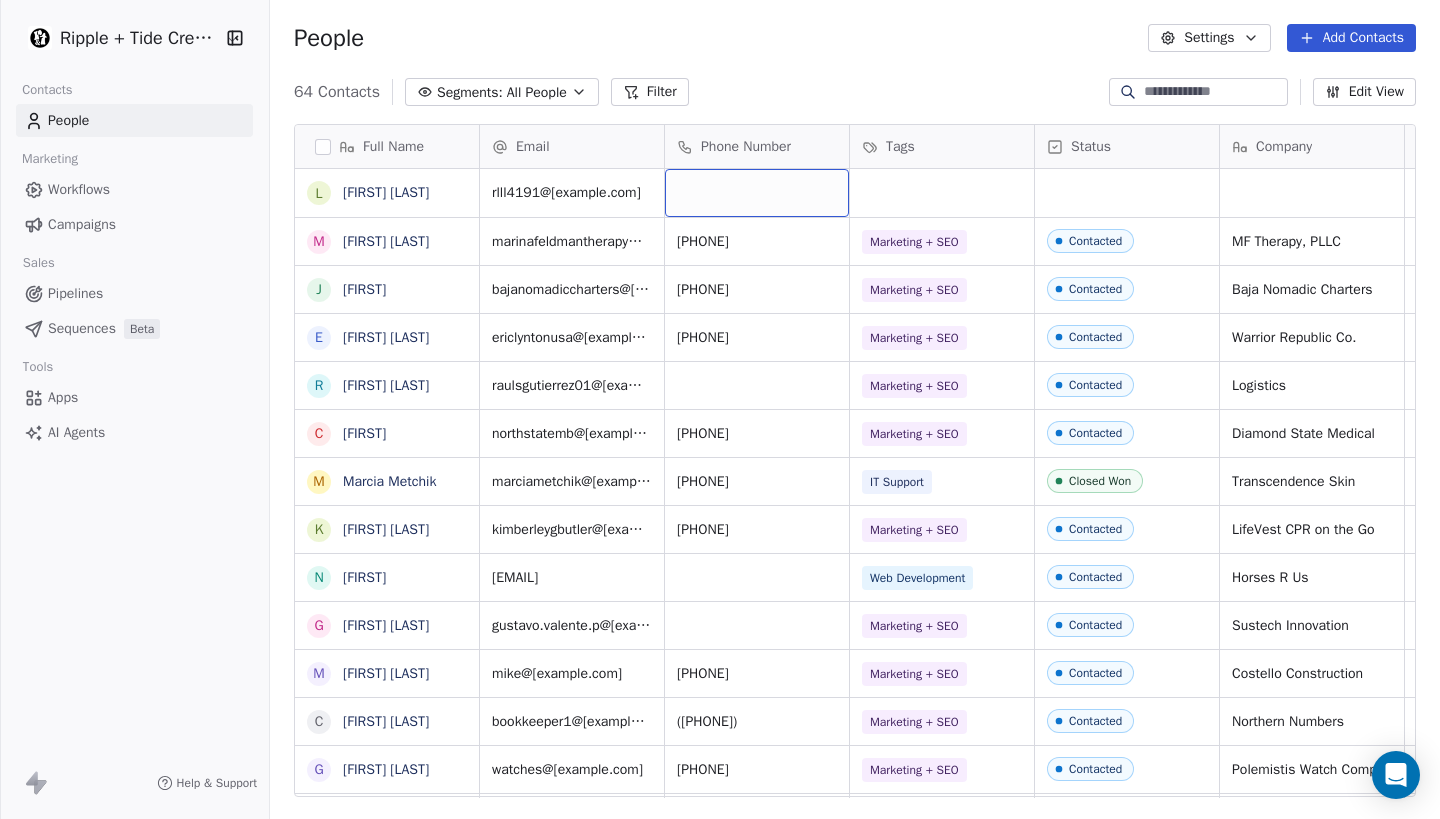 click at bounding box center (757, 193) 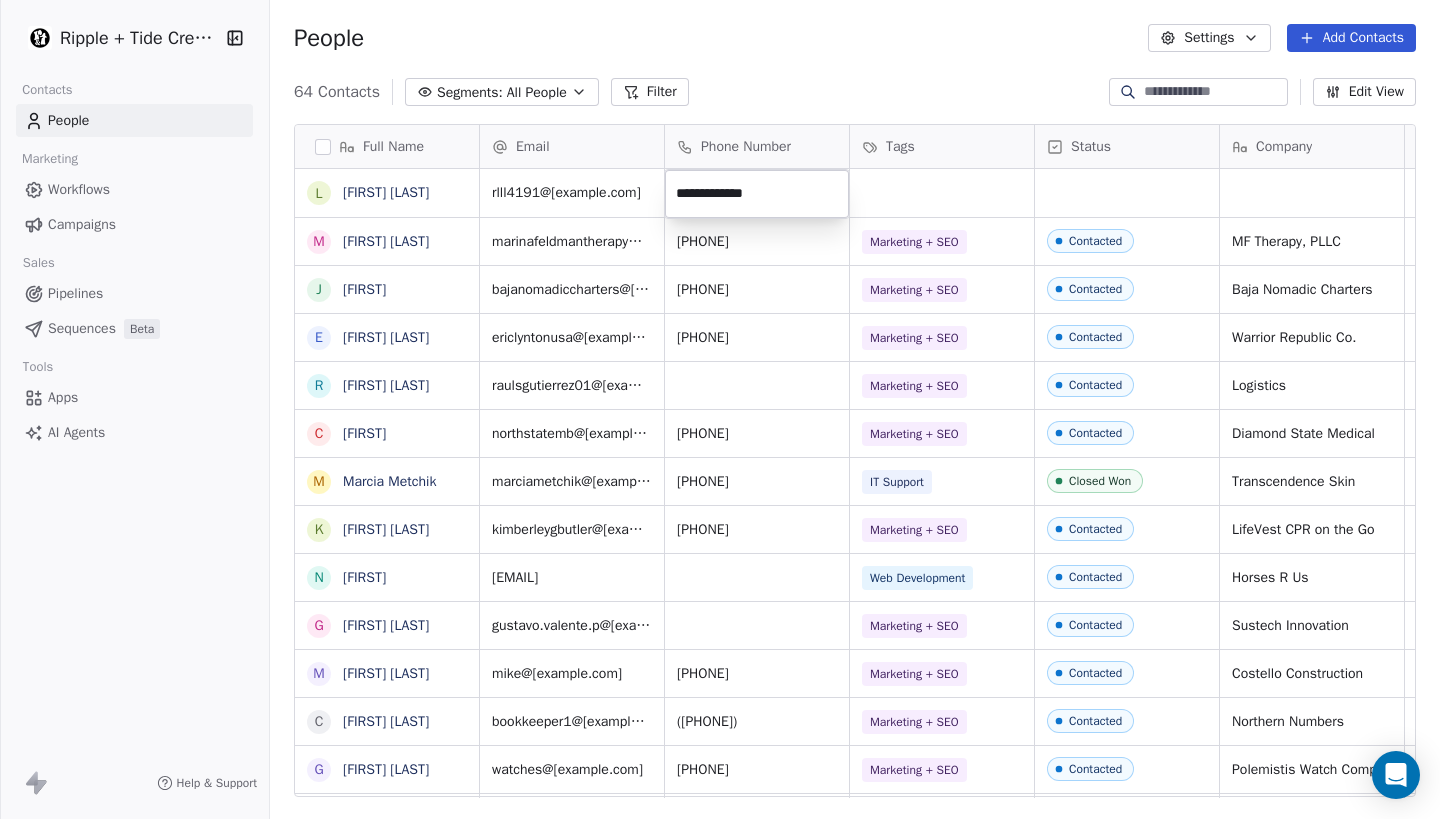 type on "**********" 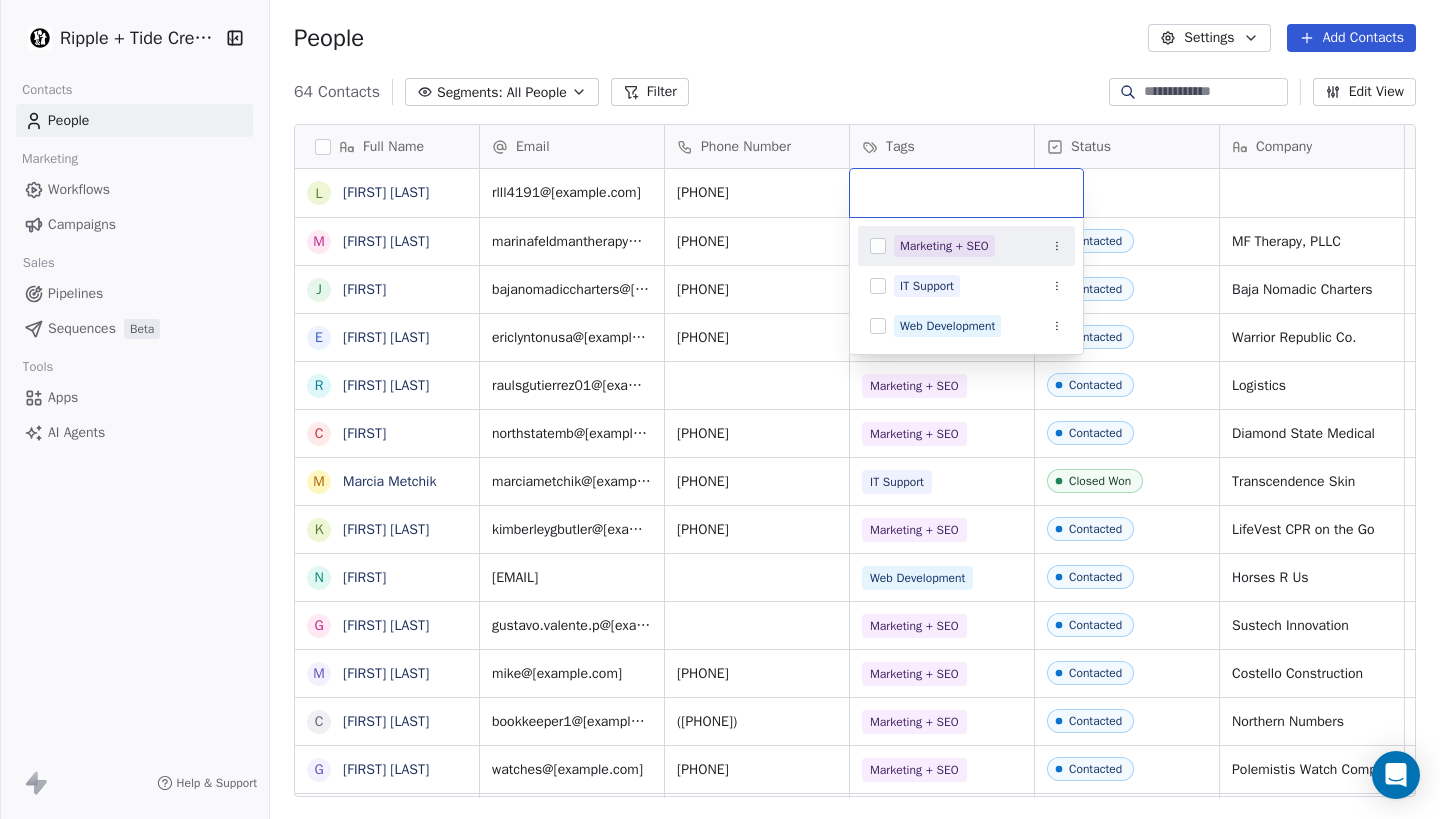 click at bounding box center (878, 246) 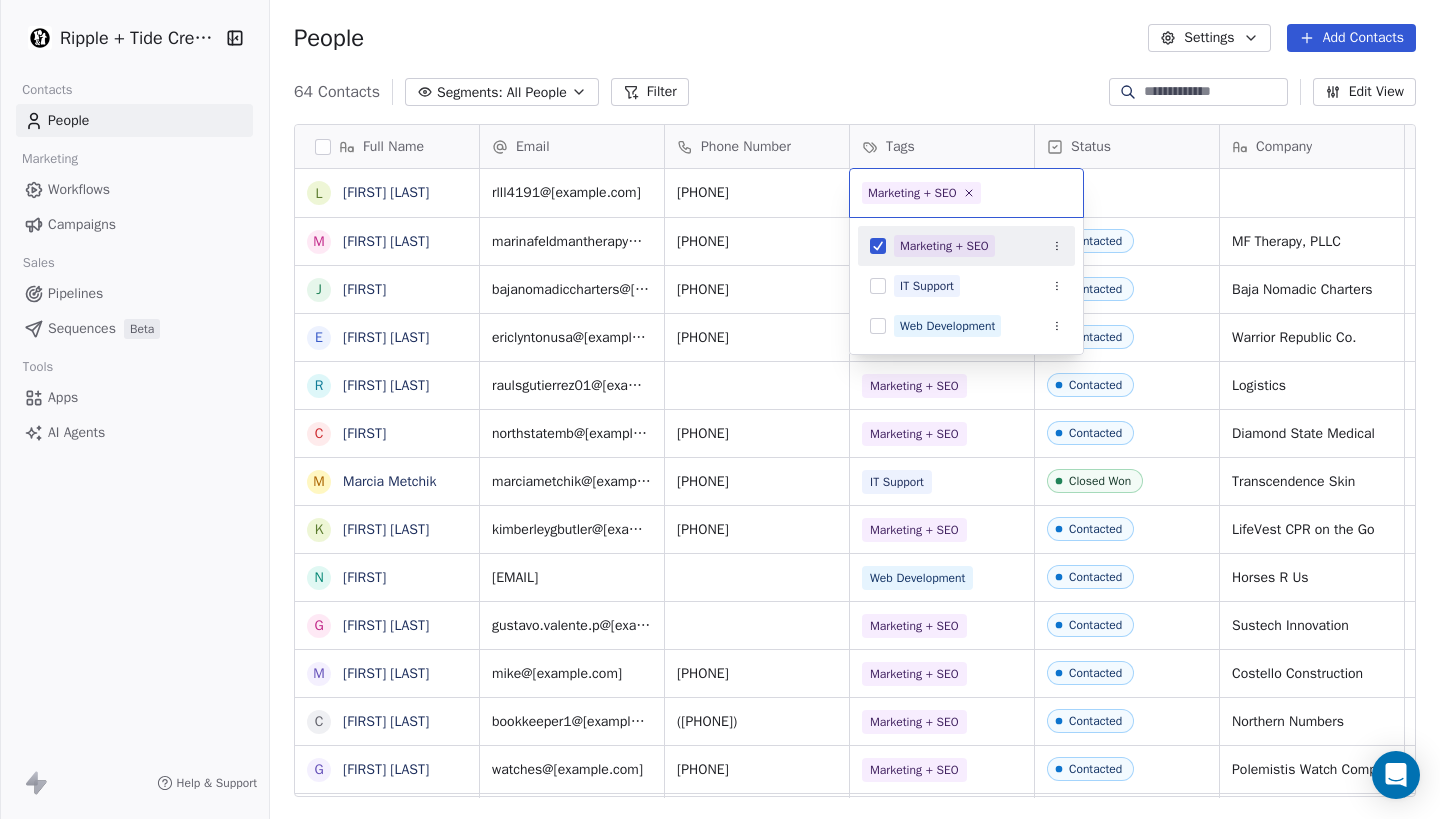 click on "Full Name [FIRST] [LAST] [FIRST] [LAST] [FIRST] [LAST] [FIRST] [LAST] [FIRST] [LAST] [FIRST] [LAST] [FIRST] [LAST] [FIRST] [LAST] [FIRST] [LAST] [FIRST] [LAST] [FIRST] [LAST] [FIRST] [LAST] [FIRST] [LAST] [FIRST] [LAST] [FIRST] [LAST] [FIRST] [LAST] [FIRST] [LAST] [FIRST] [LAST] [FIRST] [LAST] [FIRST] [LAST] [FIRST] [LAST] [FIRST] [LAST] [FIRST] [LAST] [FIRST] [LAST] [FIRST] [LAST] [FIRST] [LAST] [FIRST] [LAST] Email Phone Number Tags Status Company [EMAIL] ([PHONE]) [EMAIL] ([PHONE]) Marketing + SEO Contacted MF Therapy, PLLC [EMAIL] [PHONE] Marketing + SEO Contacted Baja Nomadic Charters" at bounding box center (720, 484) 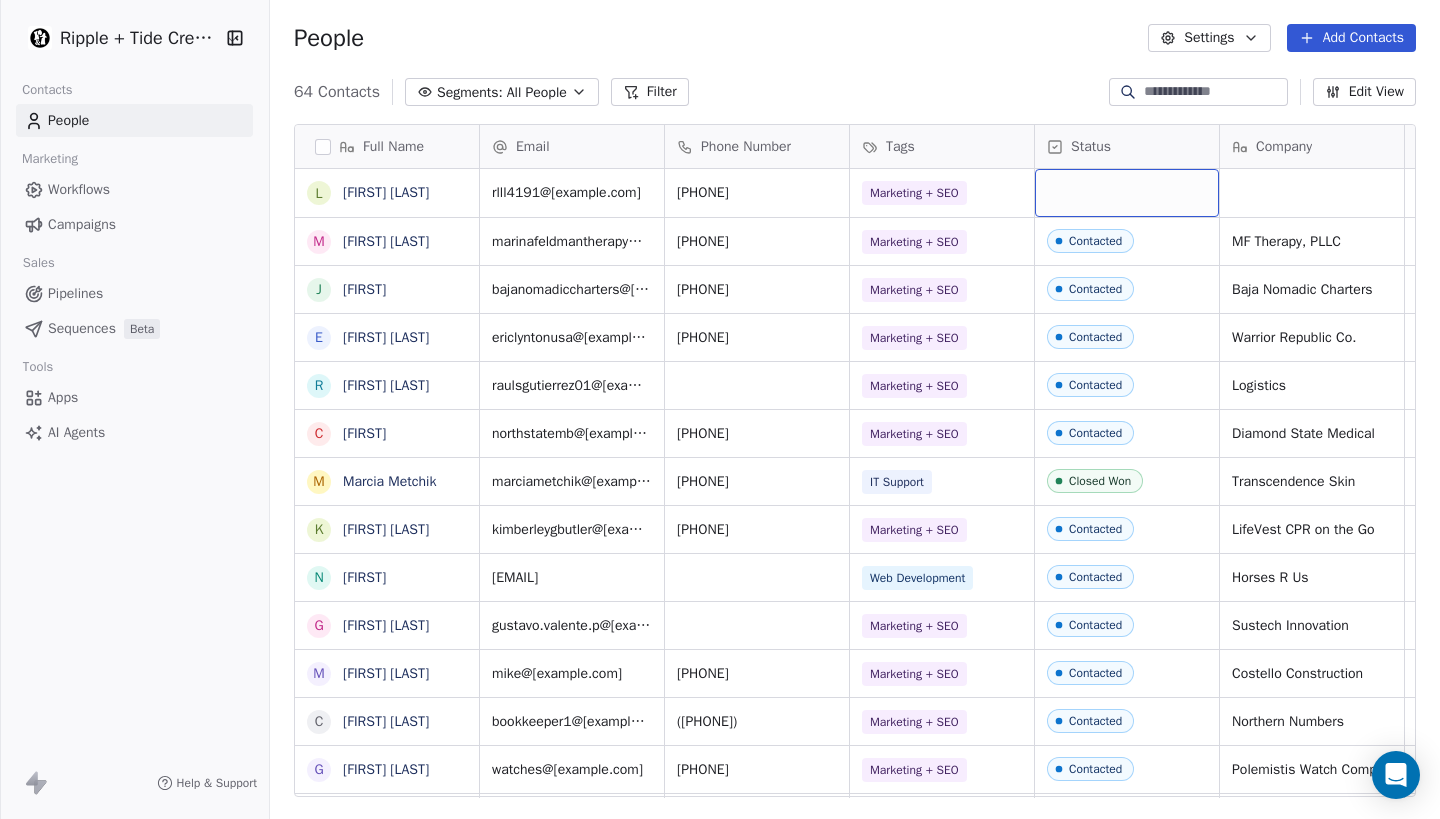 click at bounding box center [1127, 193] 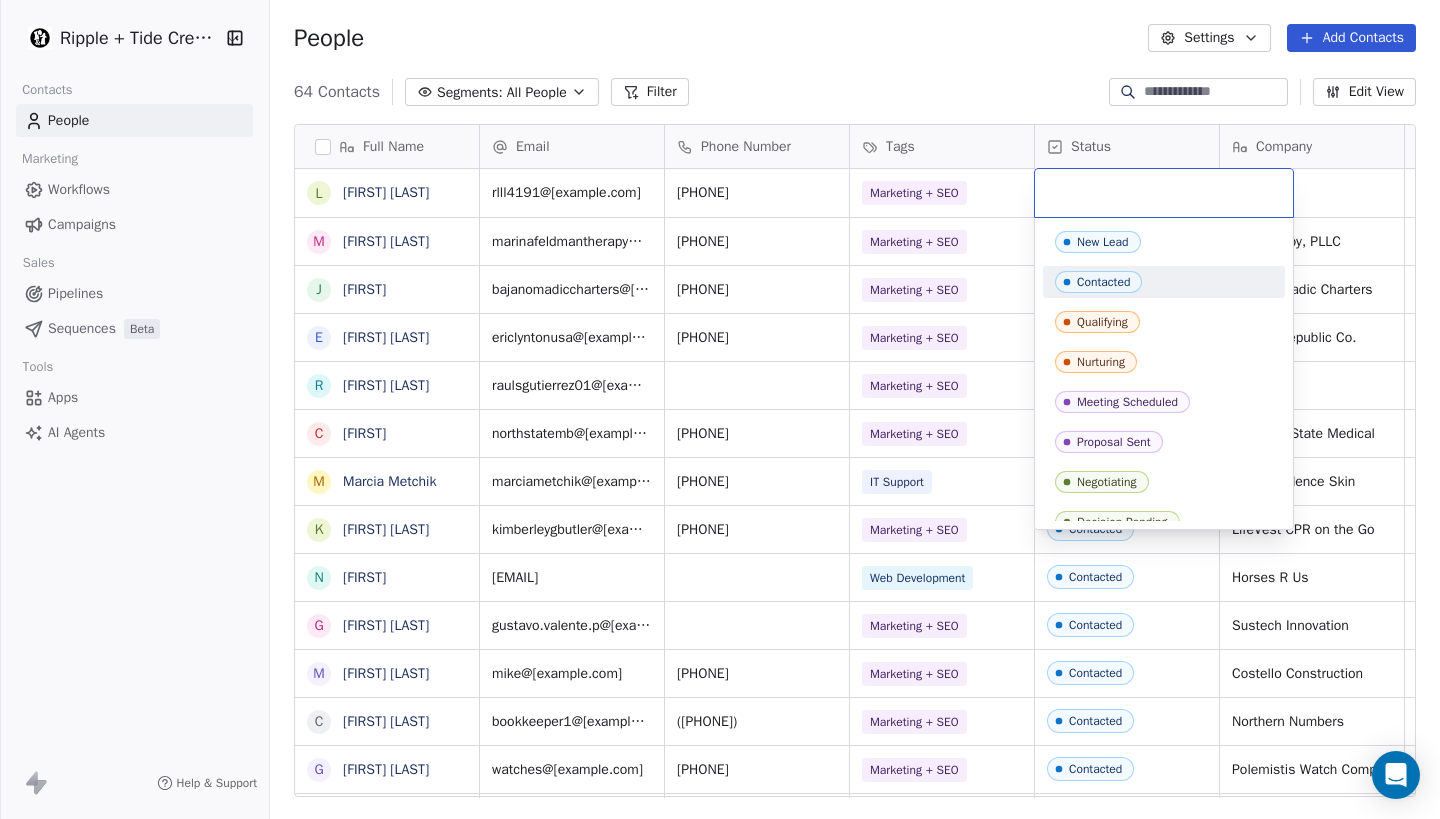 click on "Contacted" at bounding box center (1103, 282) 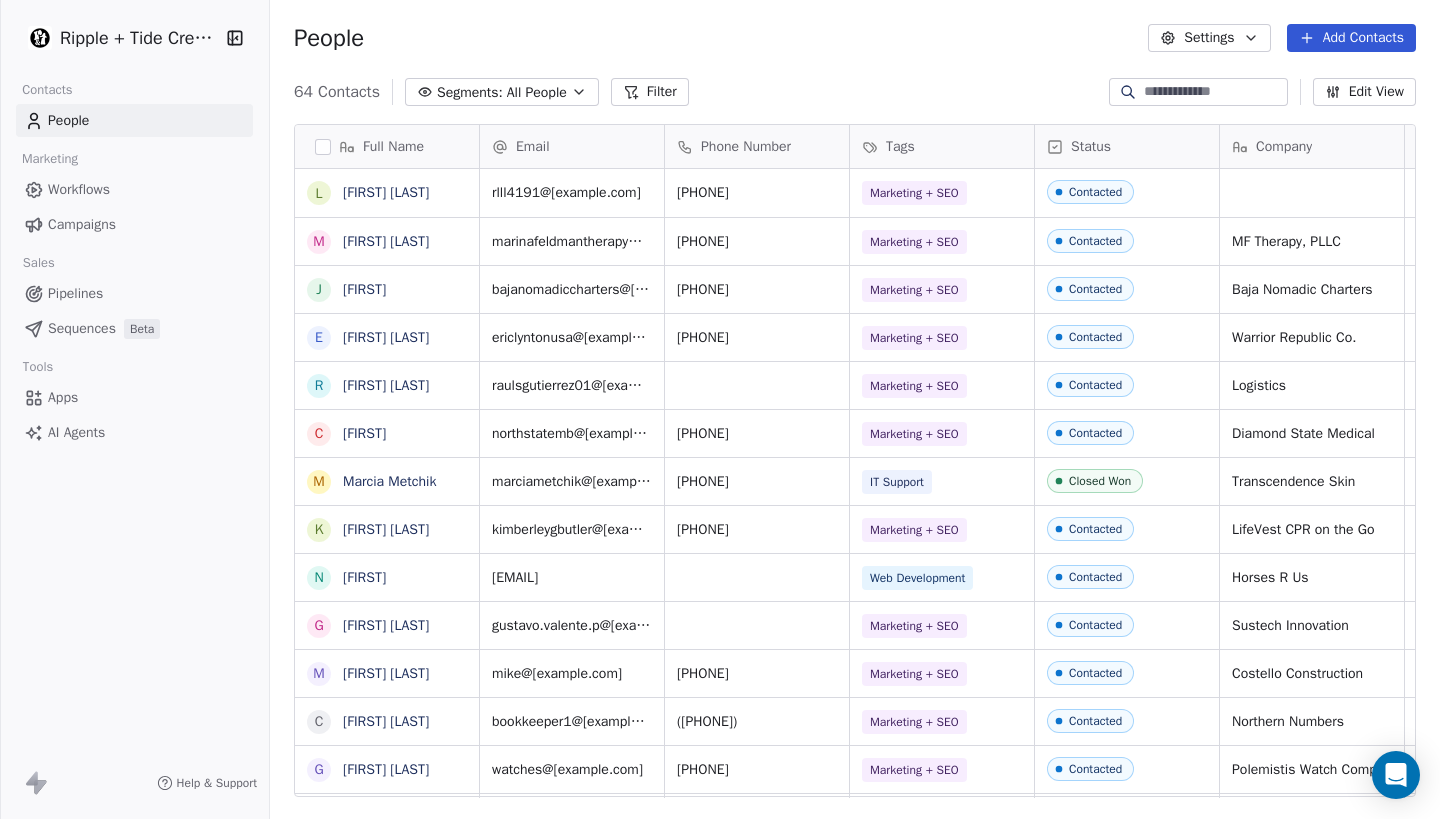 scroll, scrollTop: 0, scrollLeft: 5, axis: horizontal 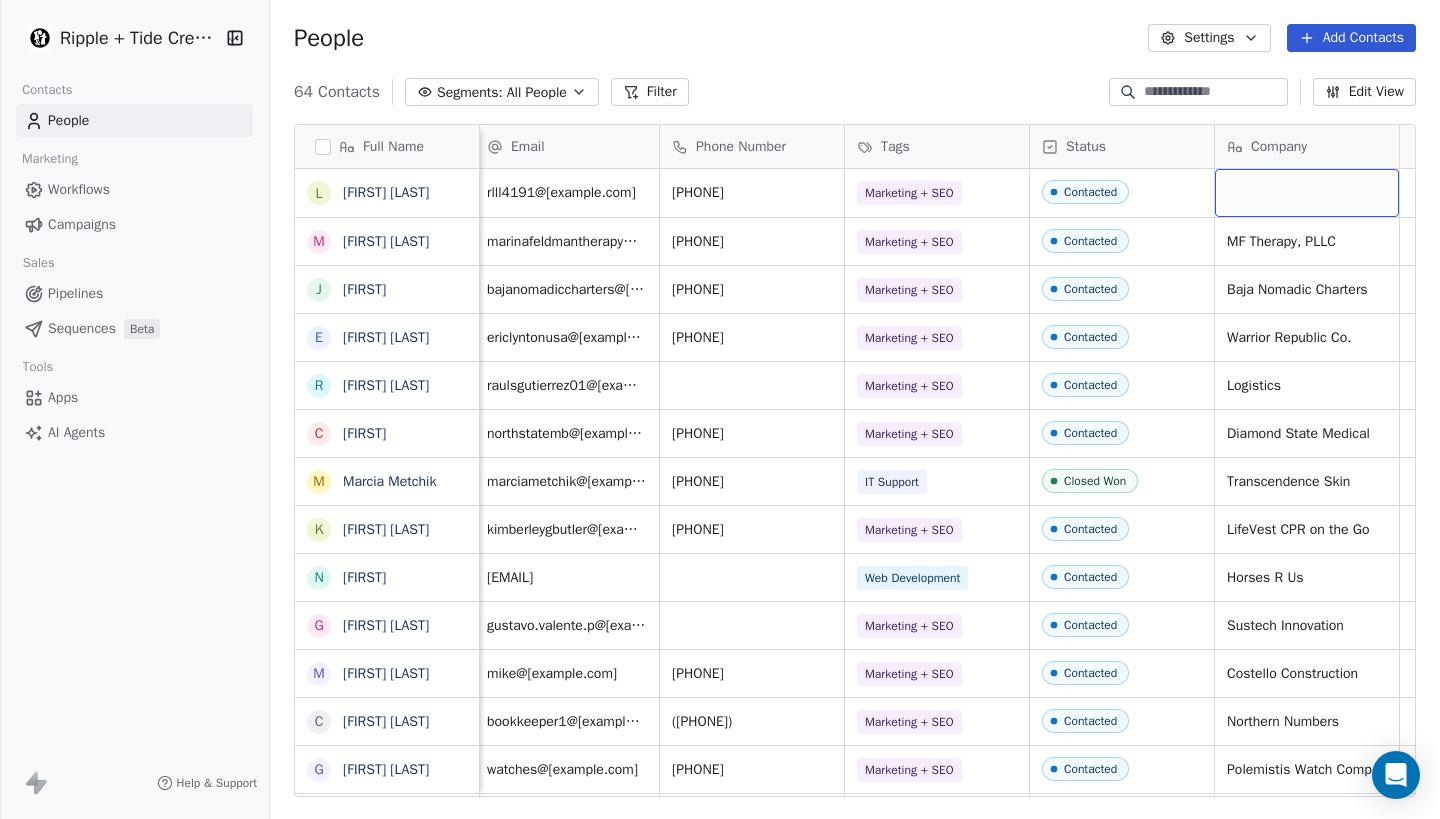 click at bounding box center (1307, 193) 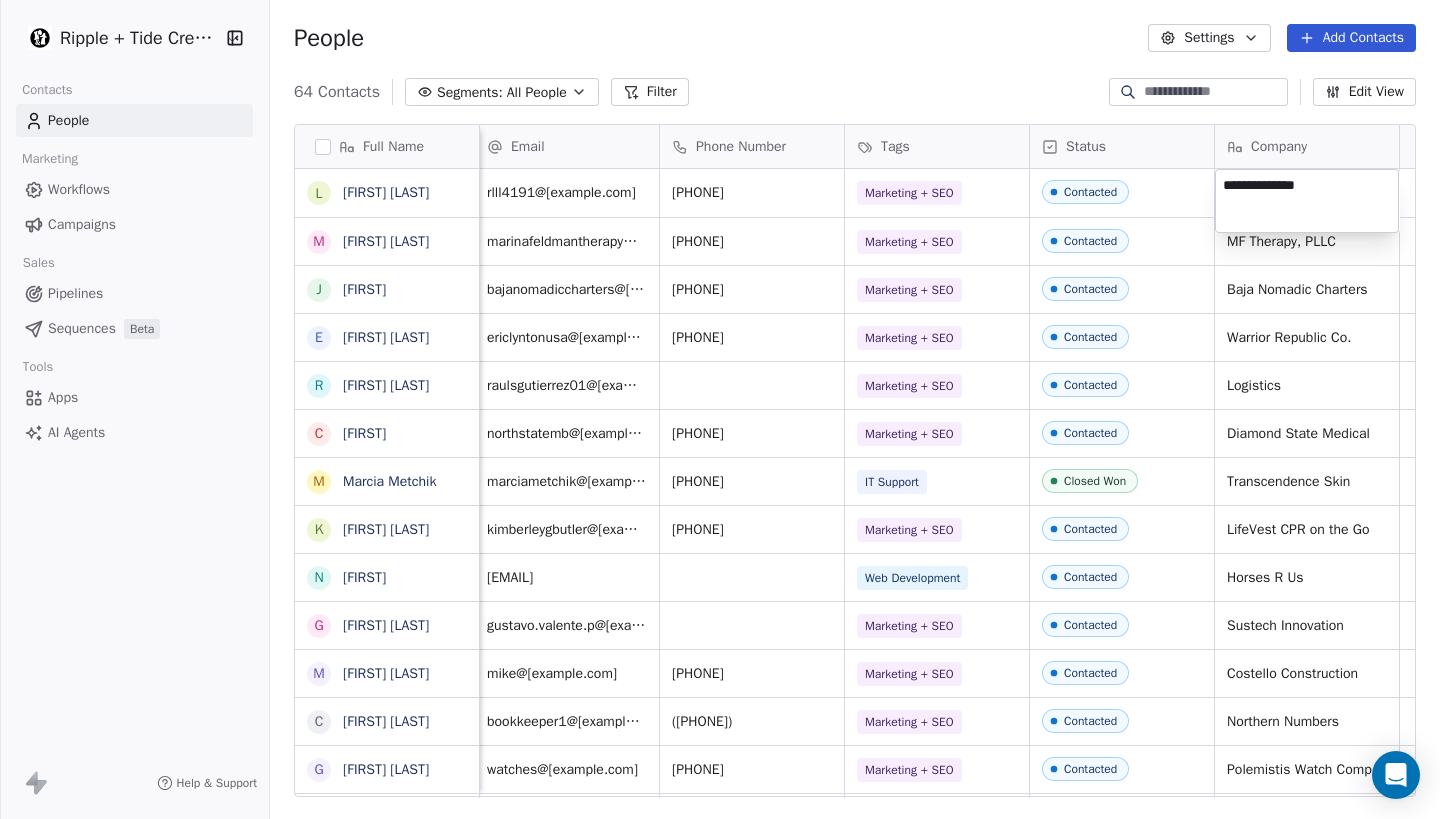 type on "**********" 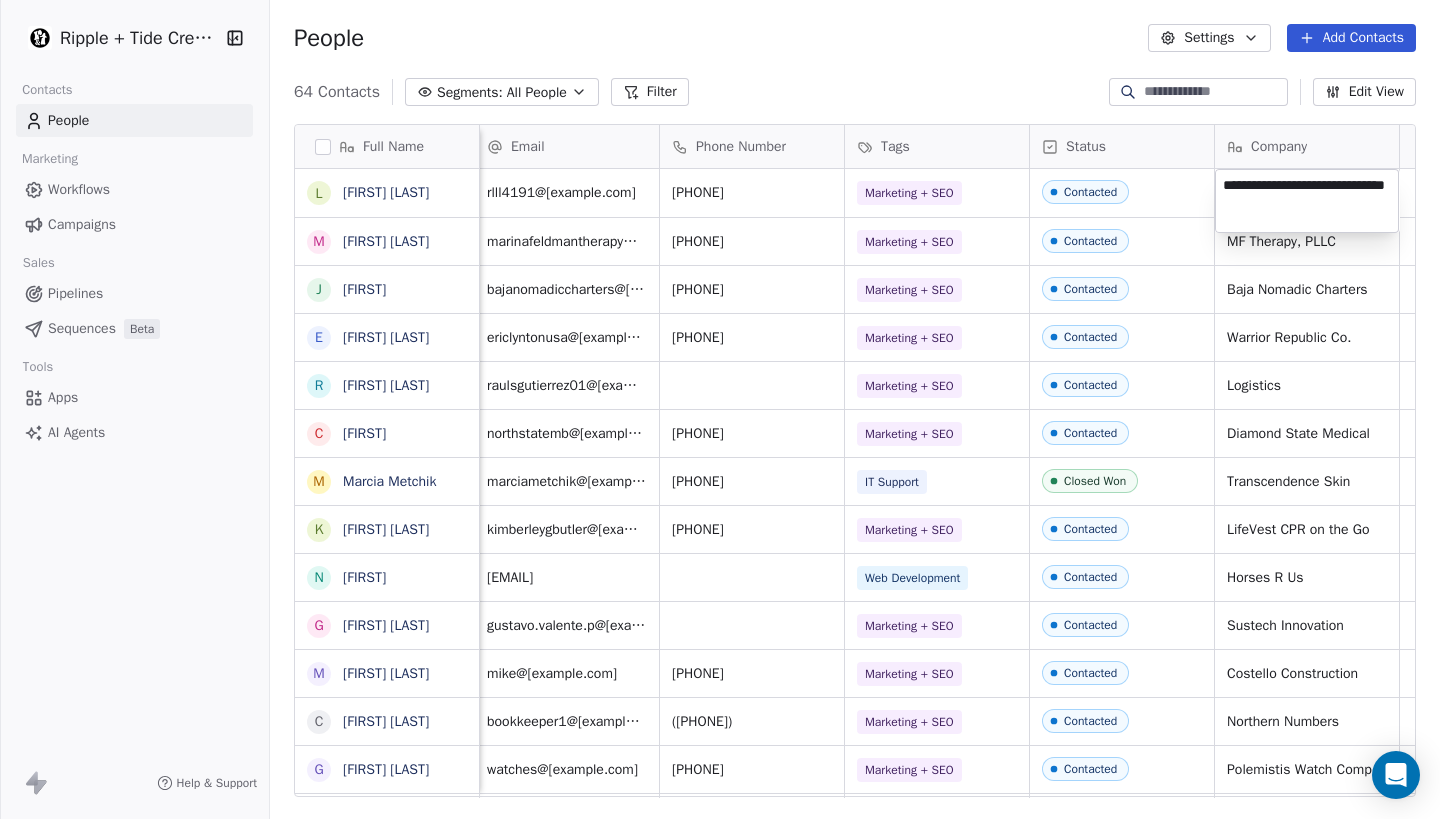 type on "**********" 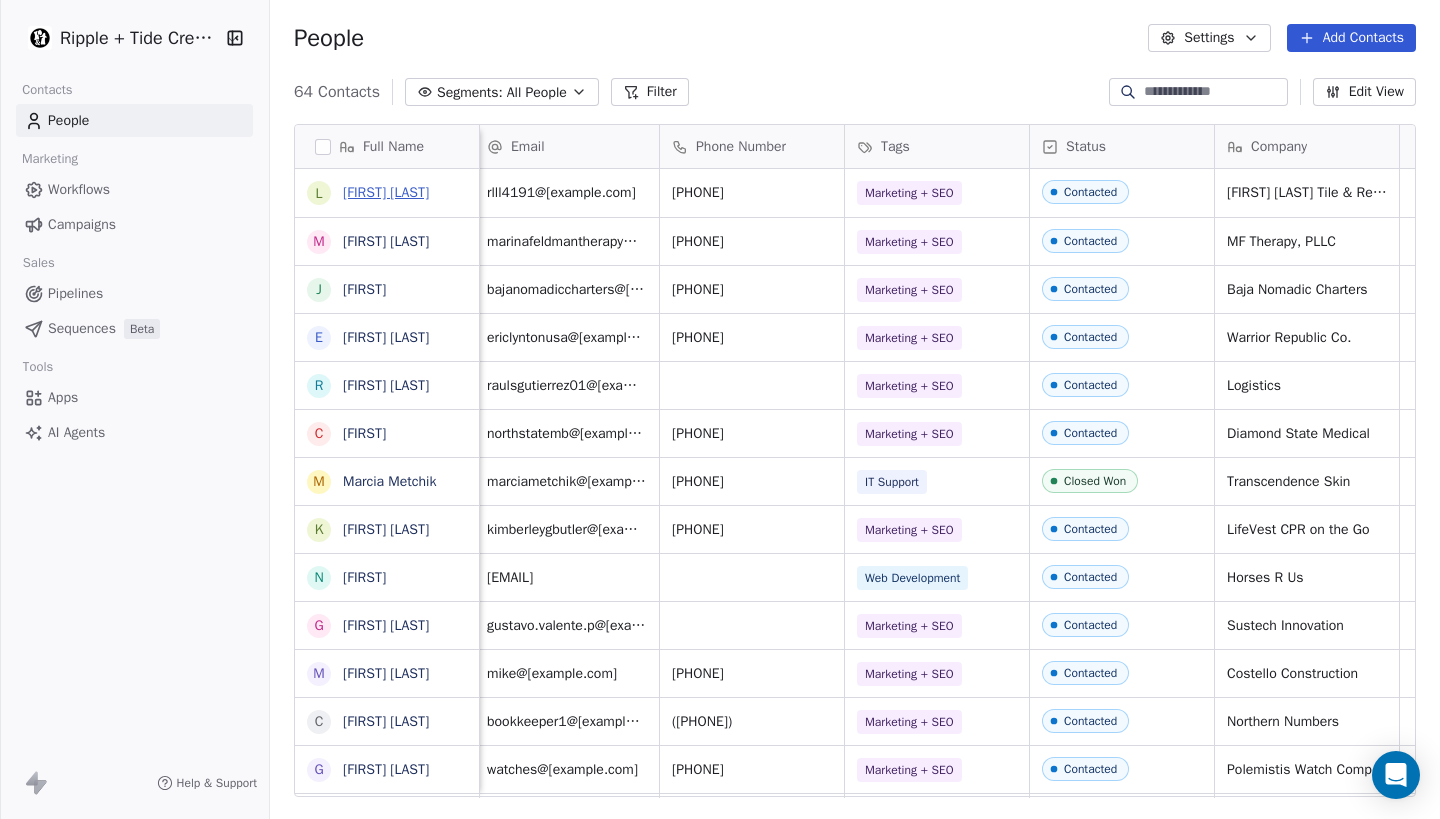 click on "[FIRST] [LAST]" at bounding box center [386, 192] 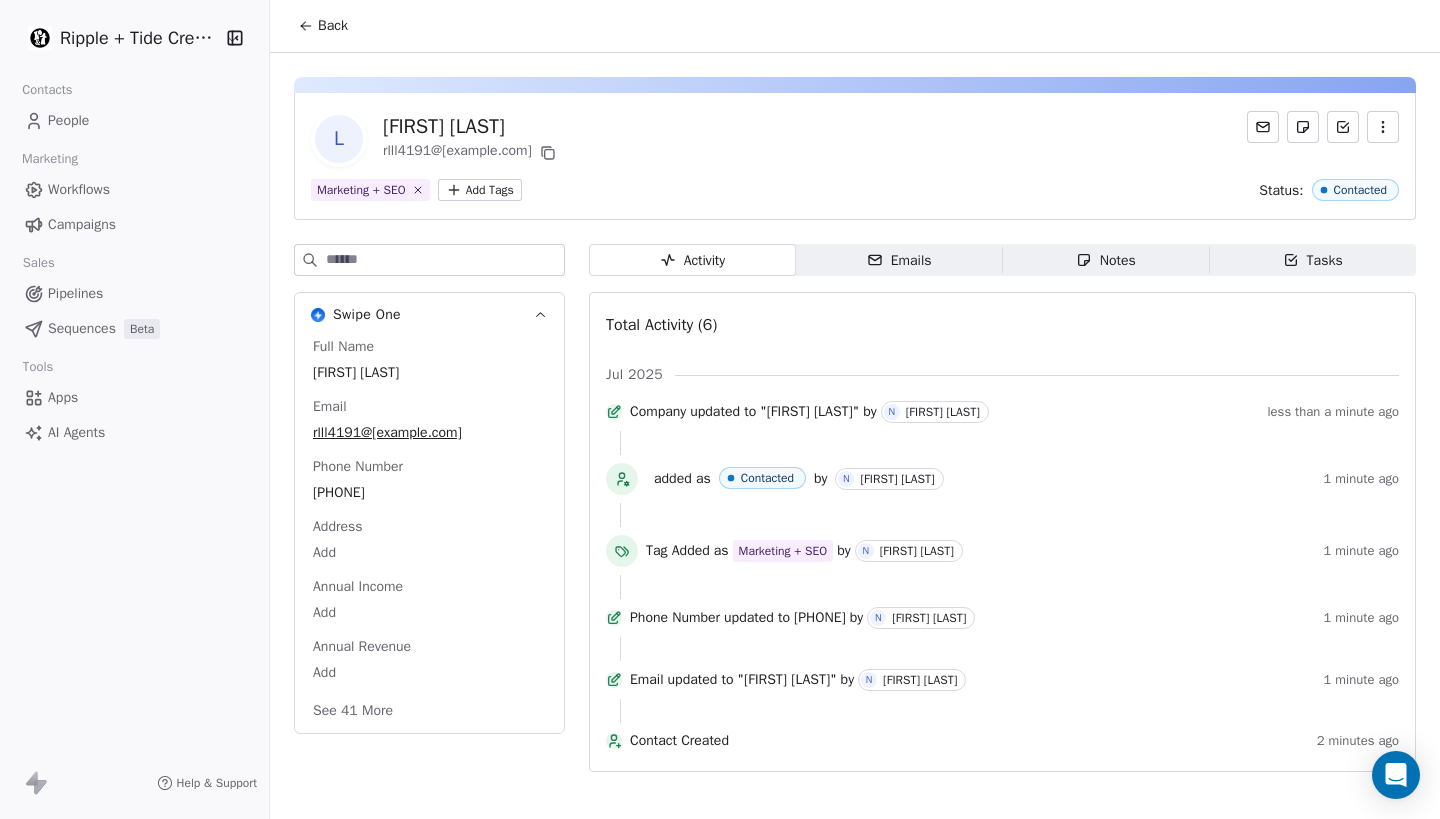 click on "Notes" at bounding box center [1106, 260] 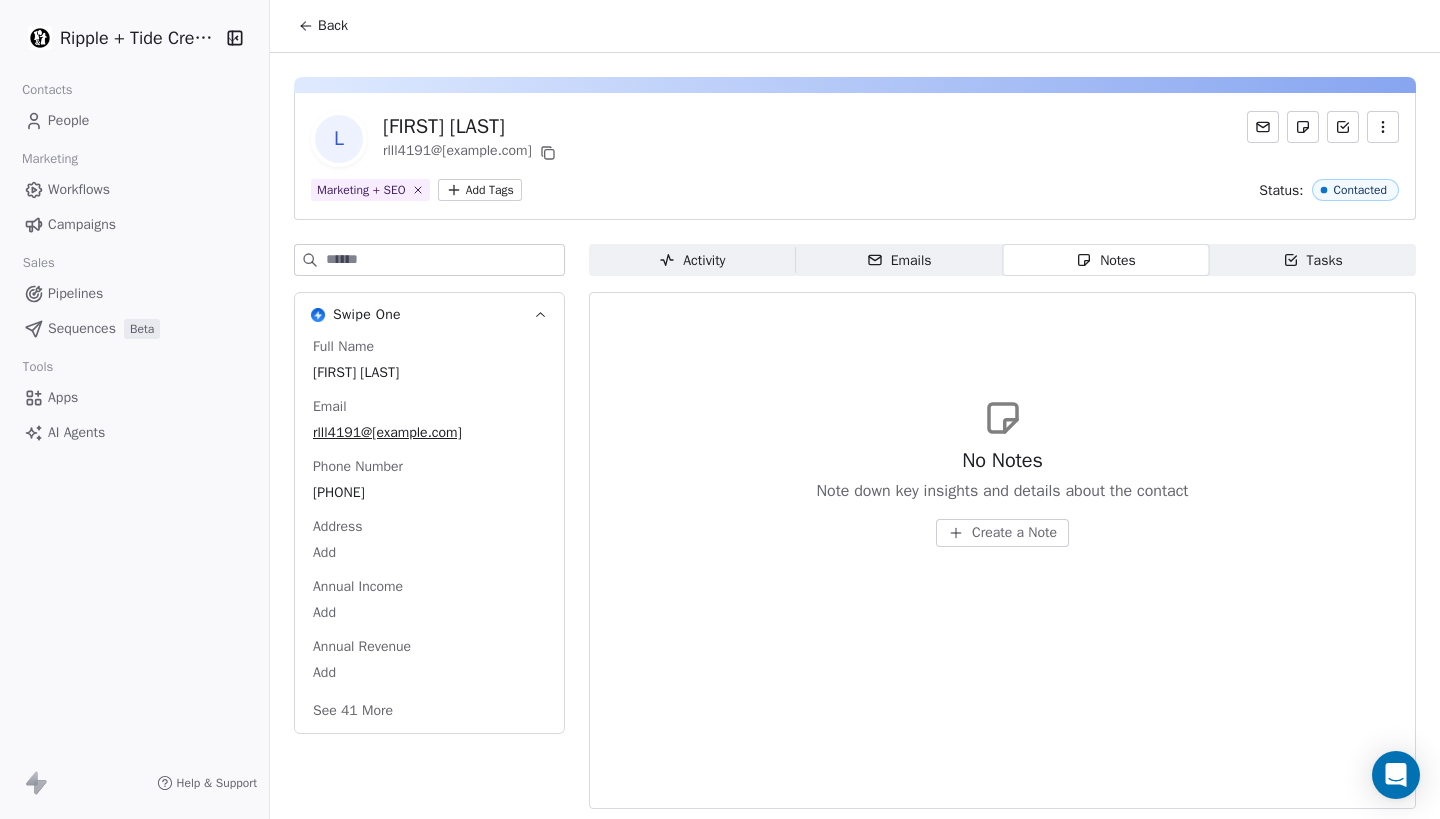 click on "No Notes Note down key insights and details about the contact   Create a Note" at bounding box center [1002, 472] 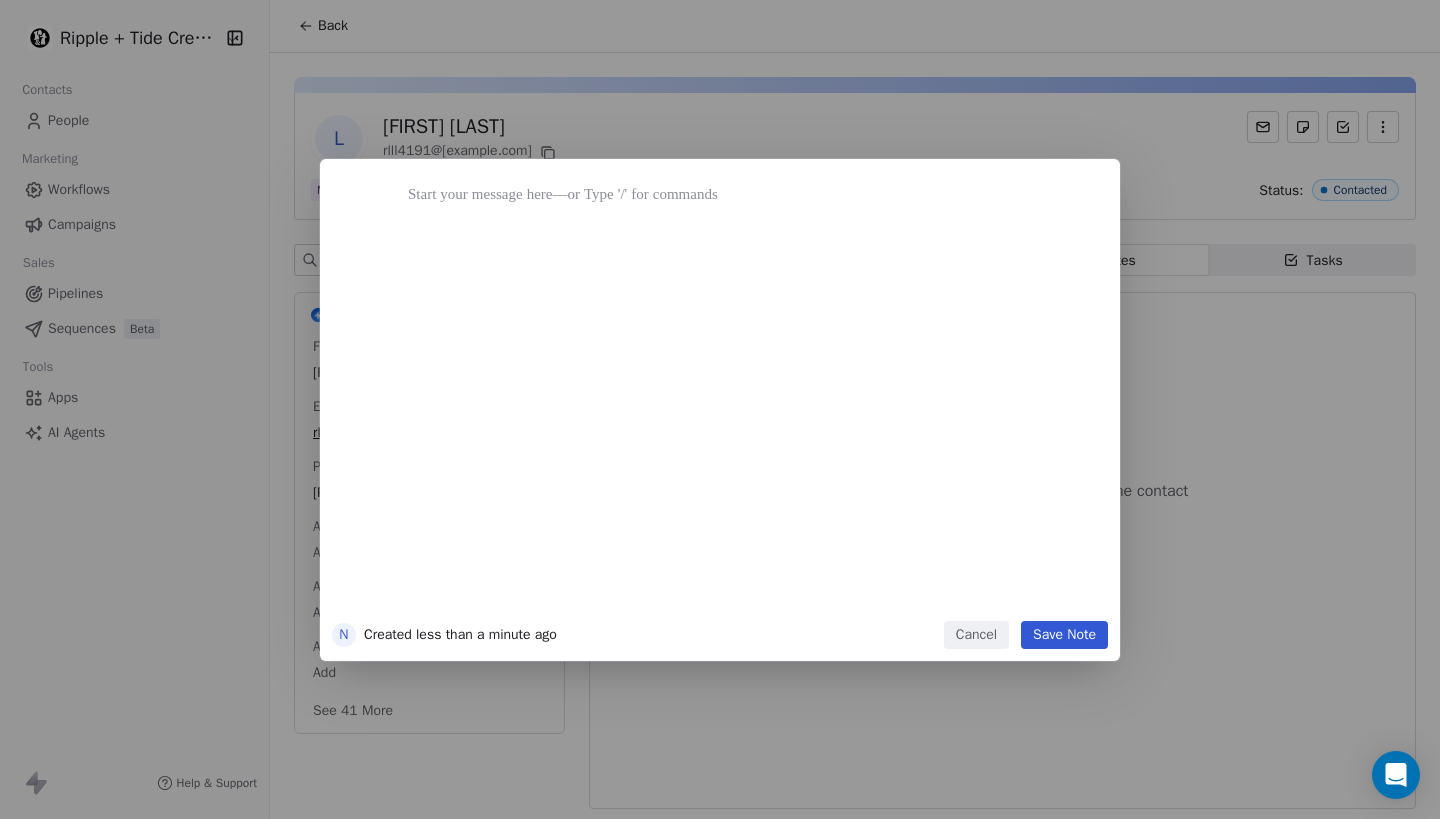 type 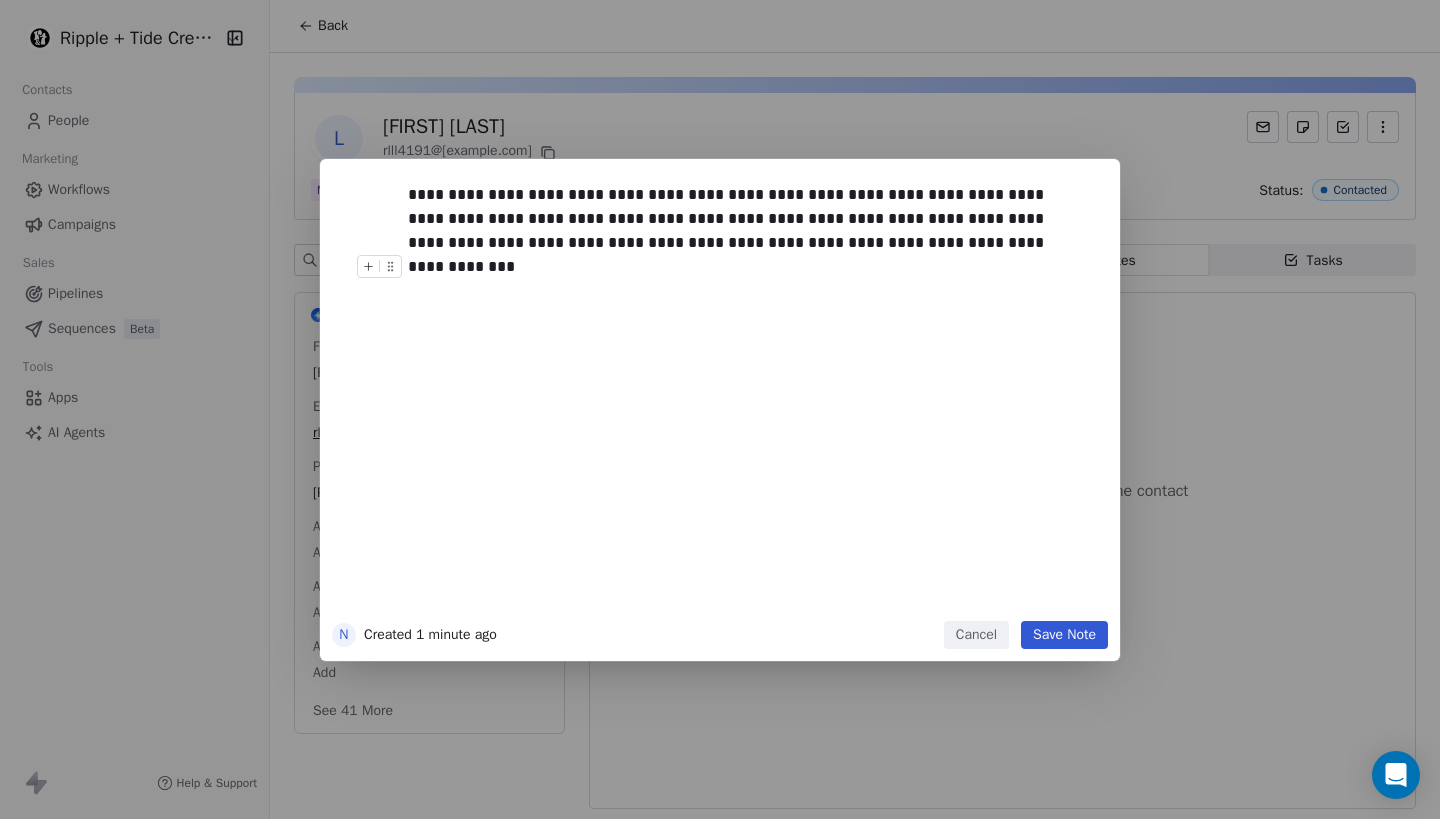 click on "Save Note" at bounding box center [1064, 635] 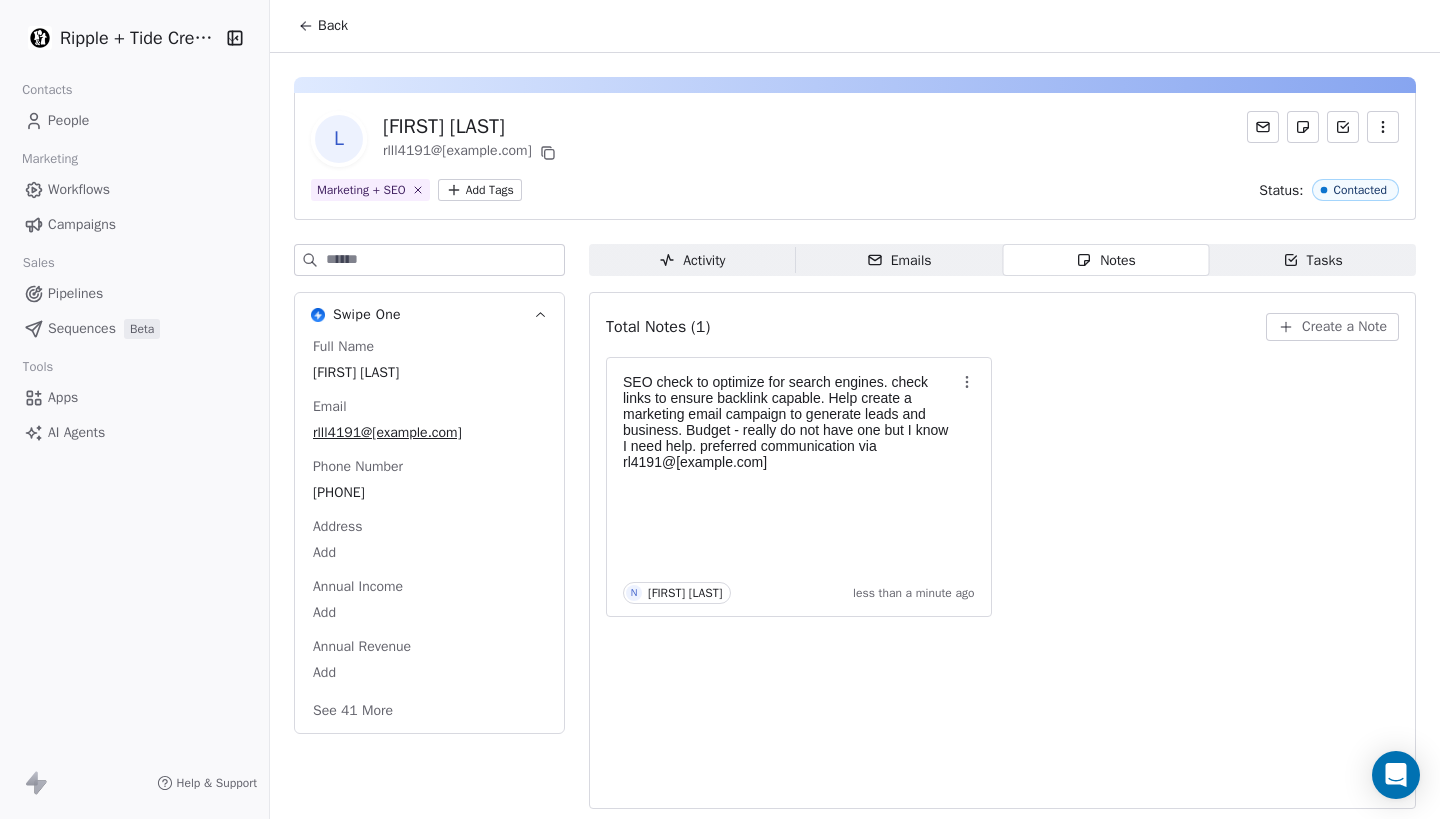 click on "Activity" at bounding box center [692, 260] 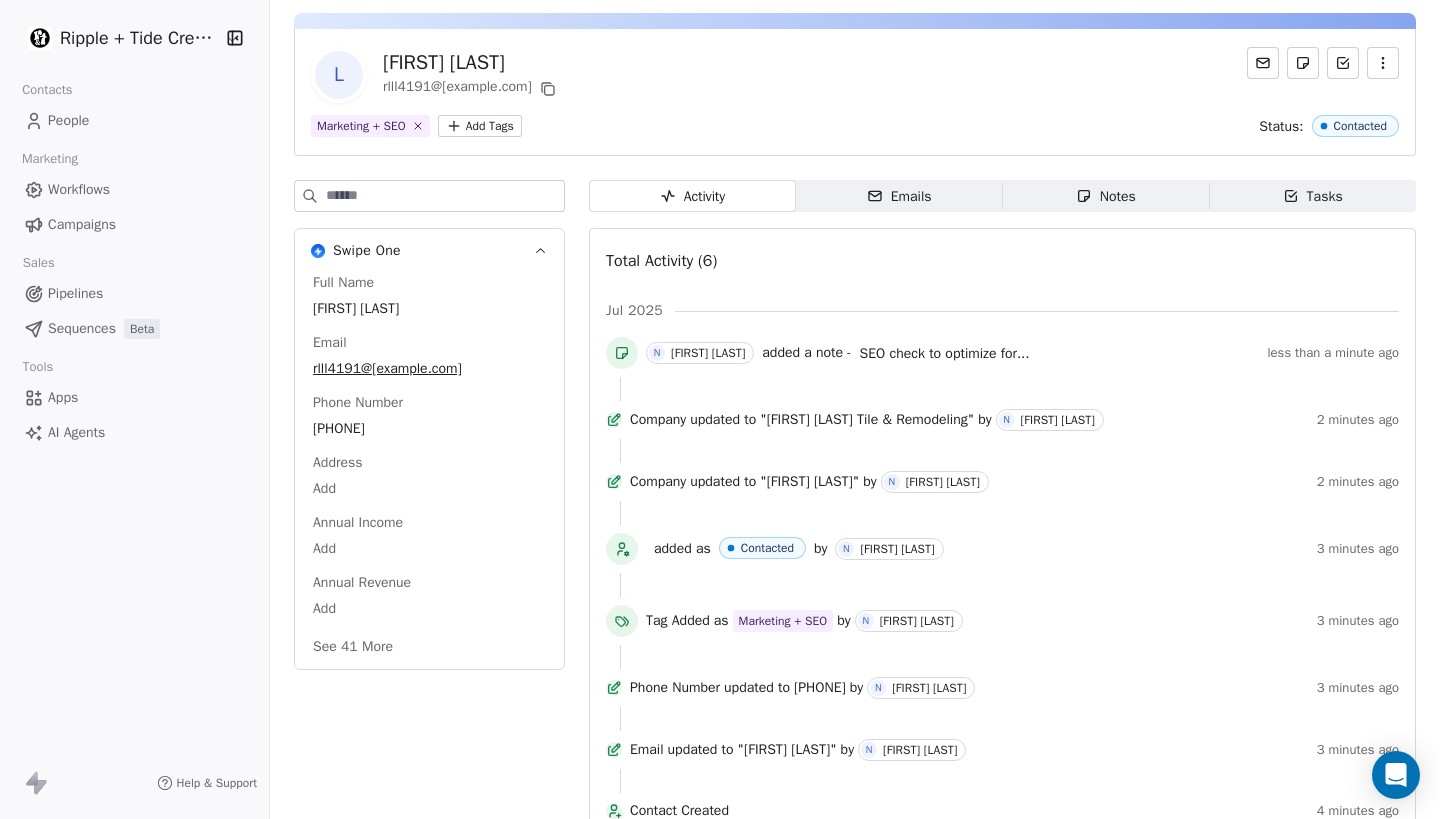 scroll, scrollTop: 0, scrollLeft: 0, axis: both 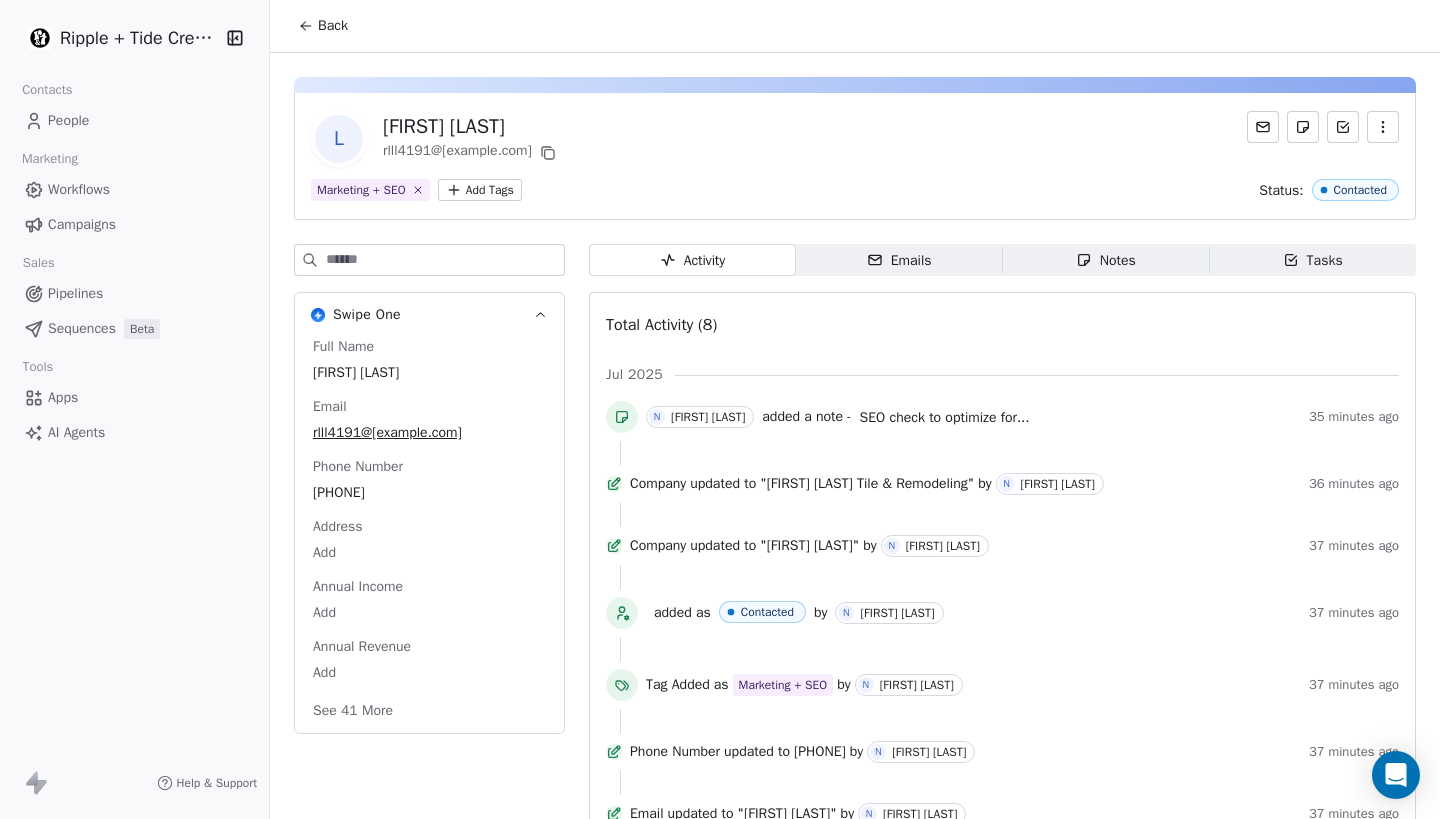 click on "People" at bounding box center (68, 120) 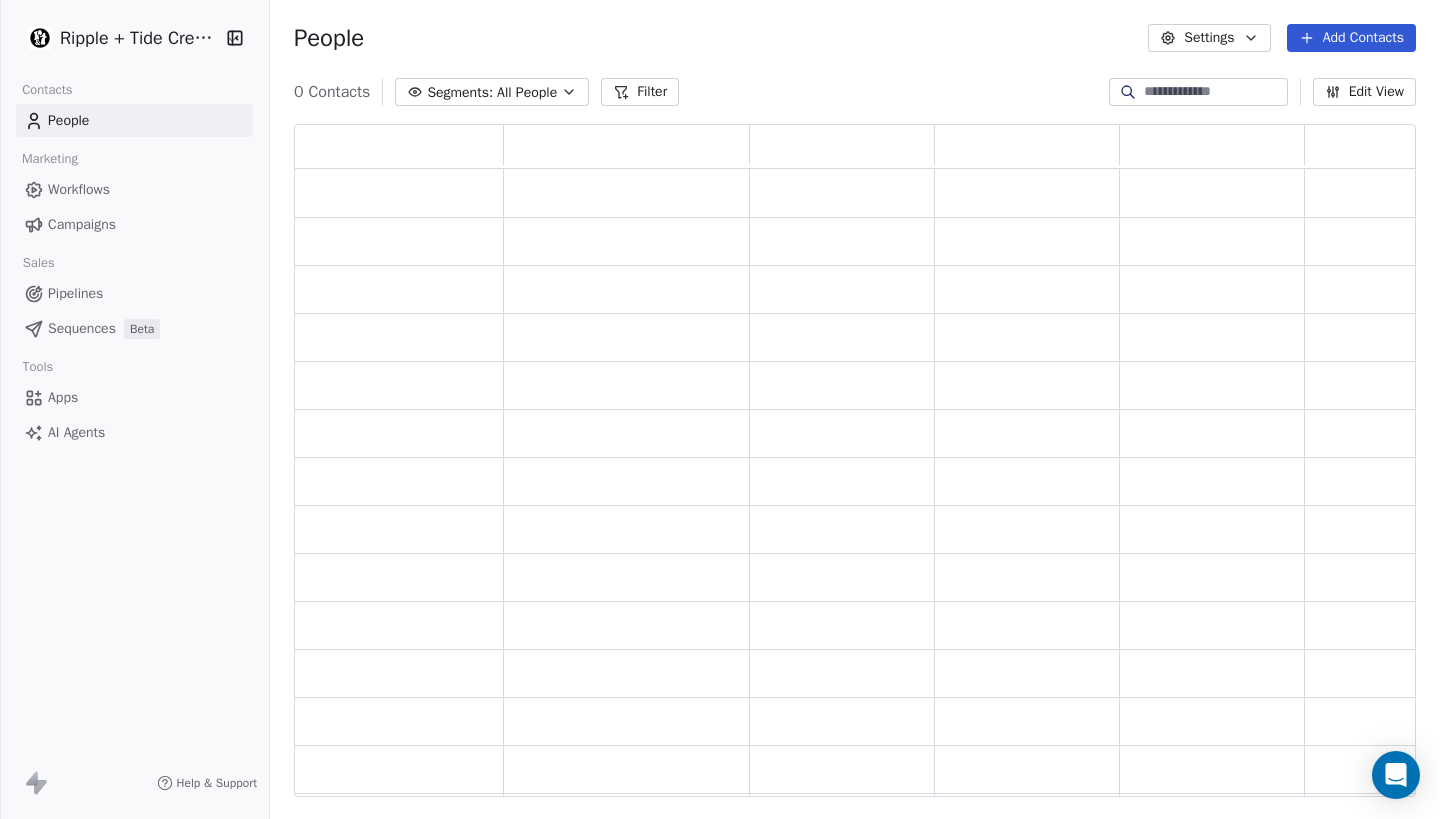 scroll, scrollTop: 16, scrollLeft: 16, axis: both 